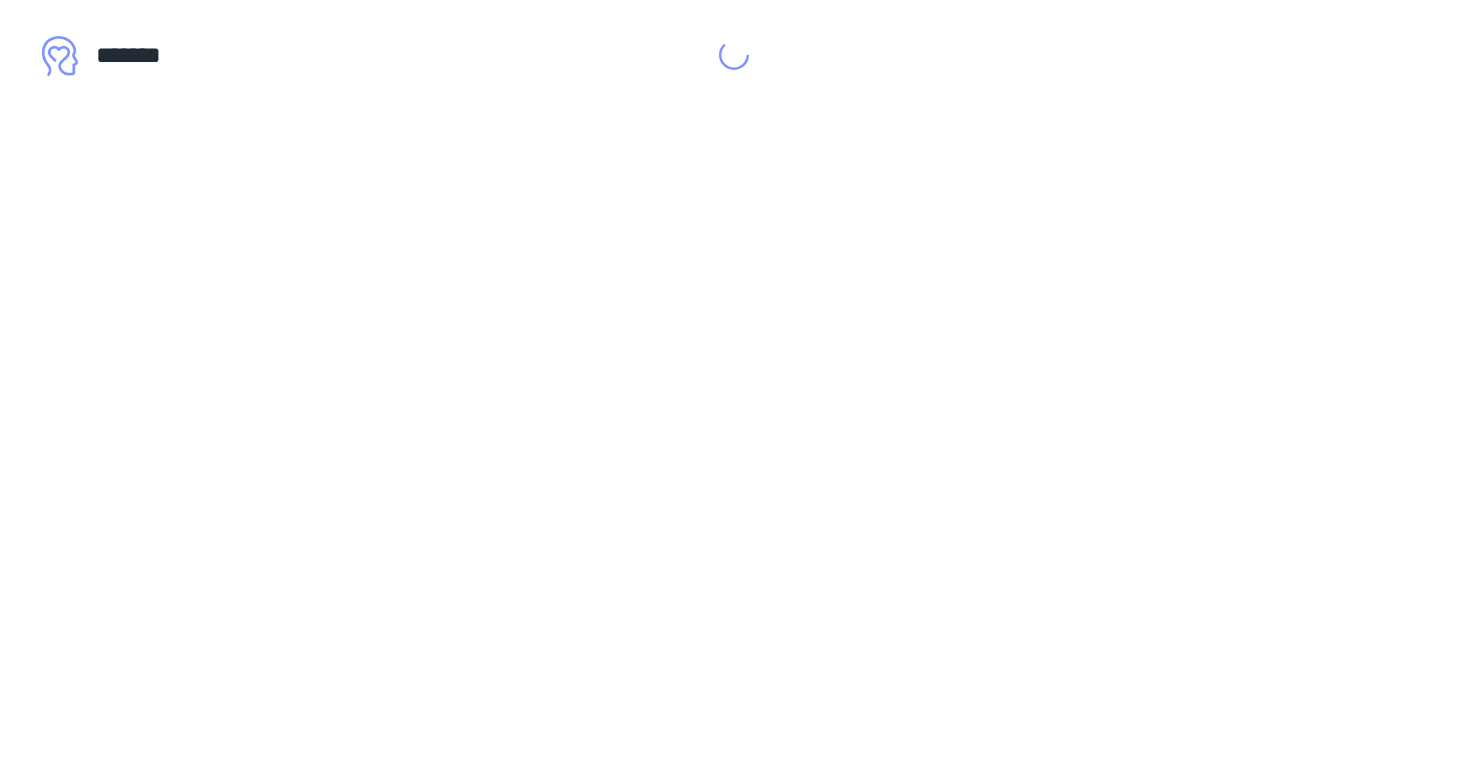 scroll, scrollTop: 0, scrollLeft: 0, axis: both 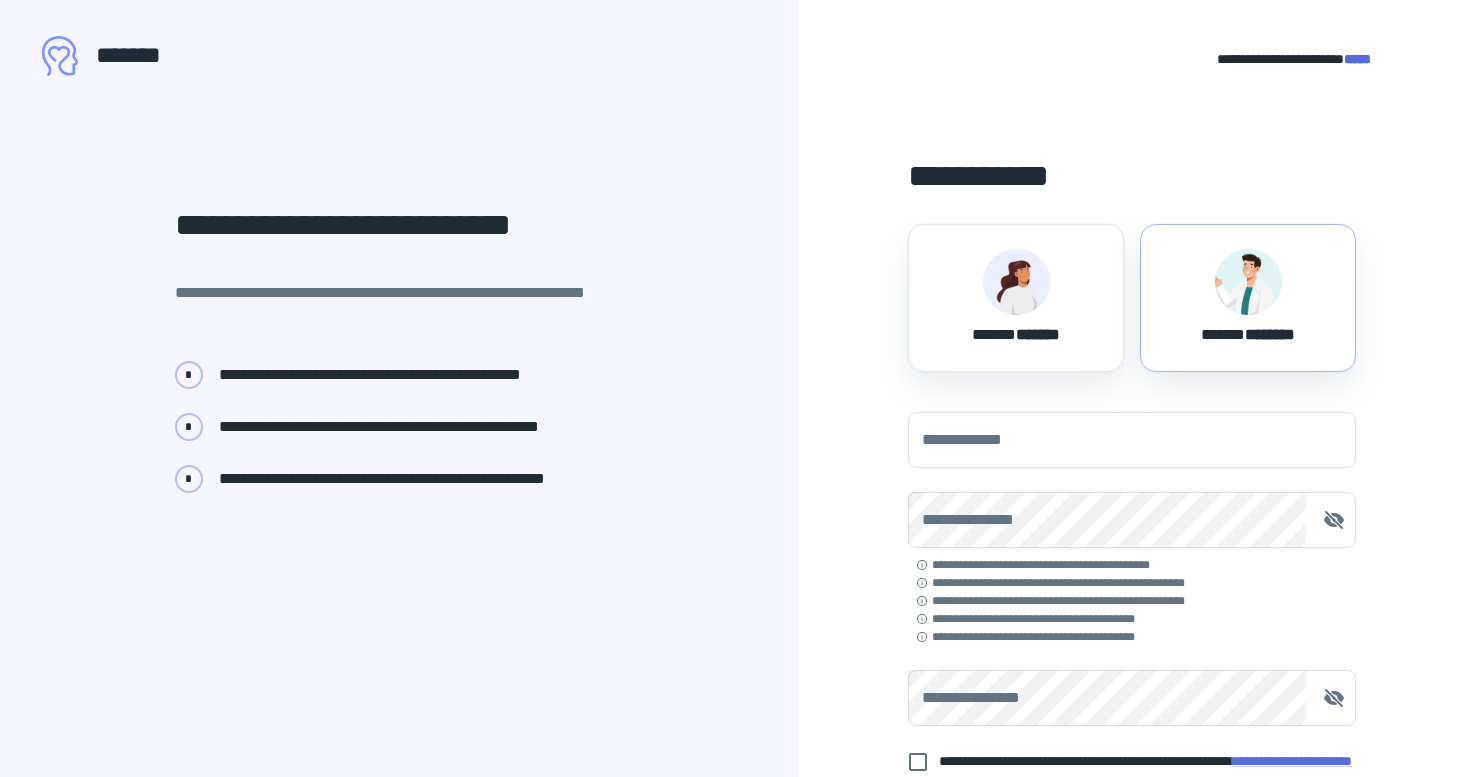 click at bounding box center (1016, 282) 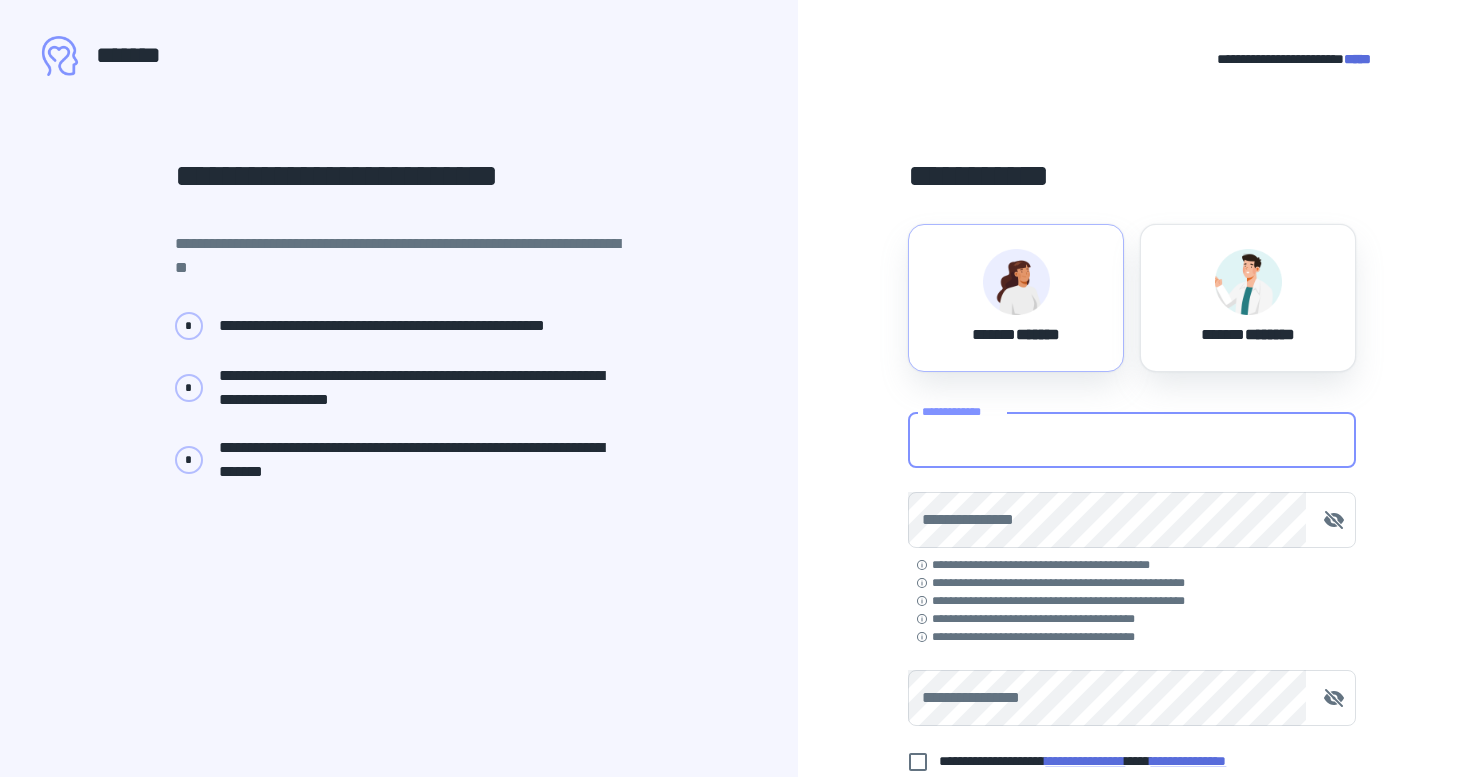 click on "**********" at bounding box center [1132, 440] 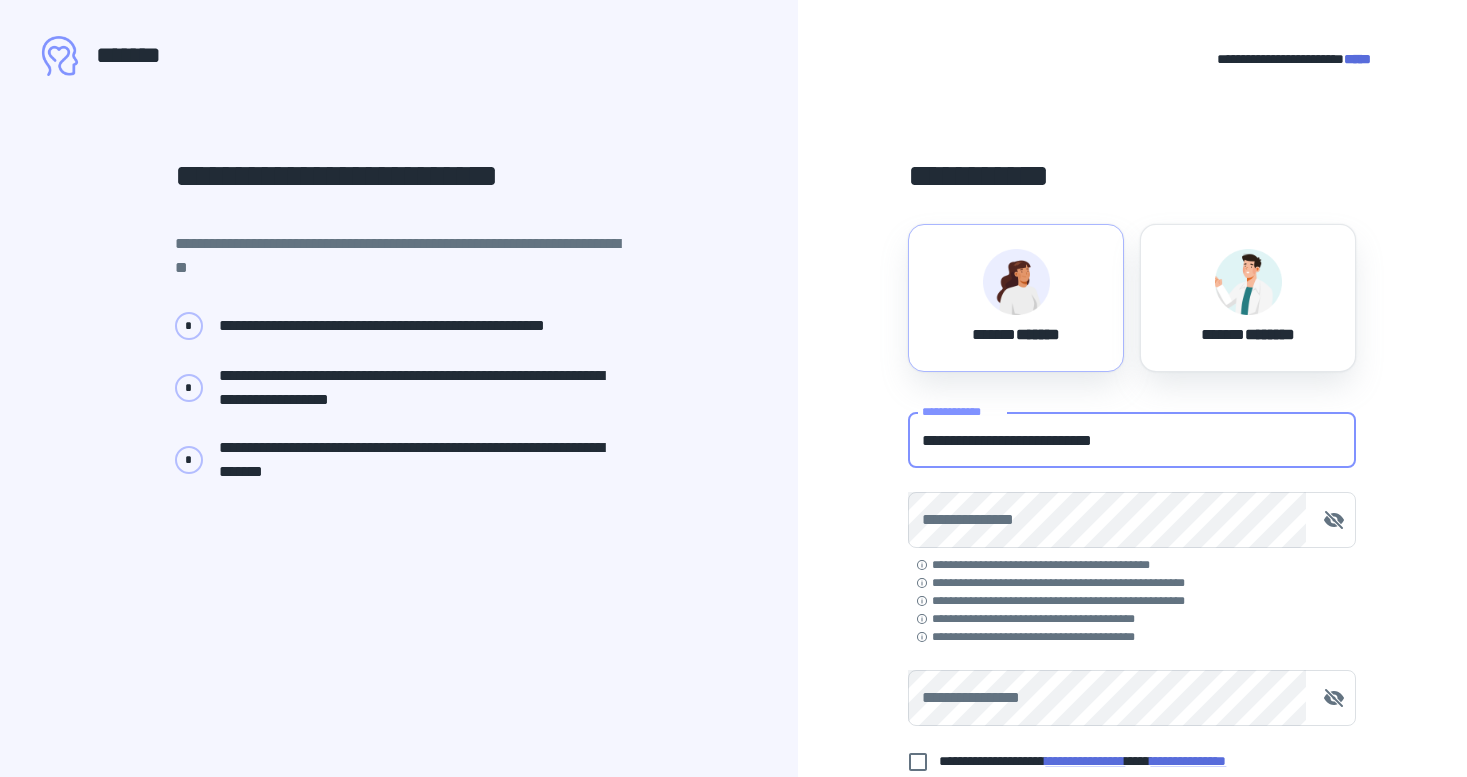 type on "**********" 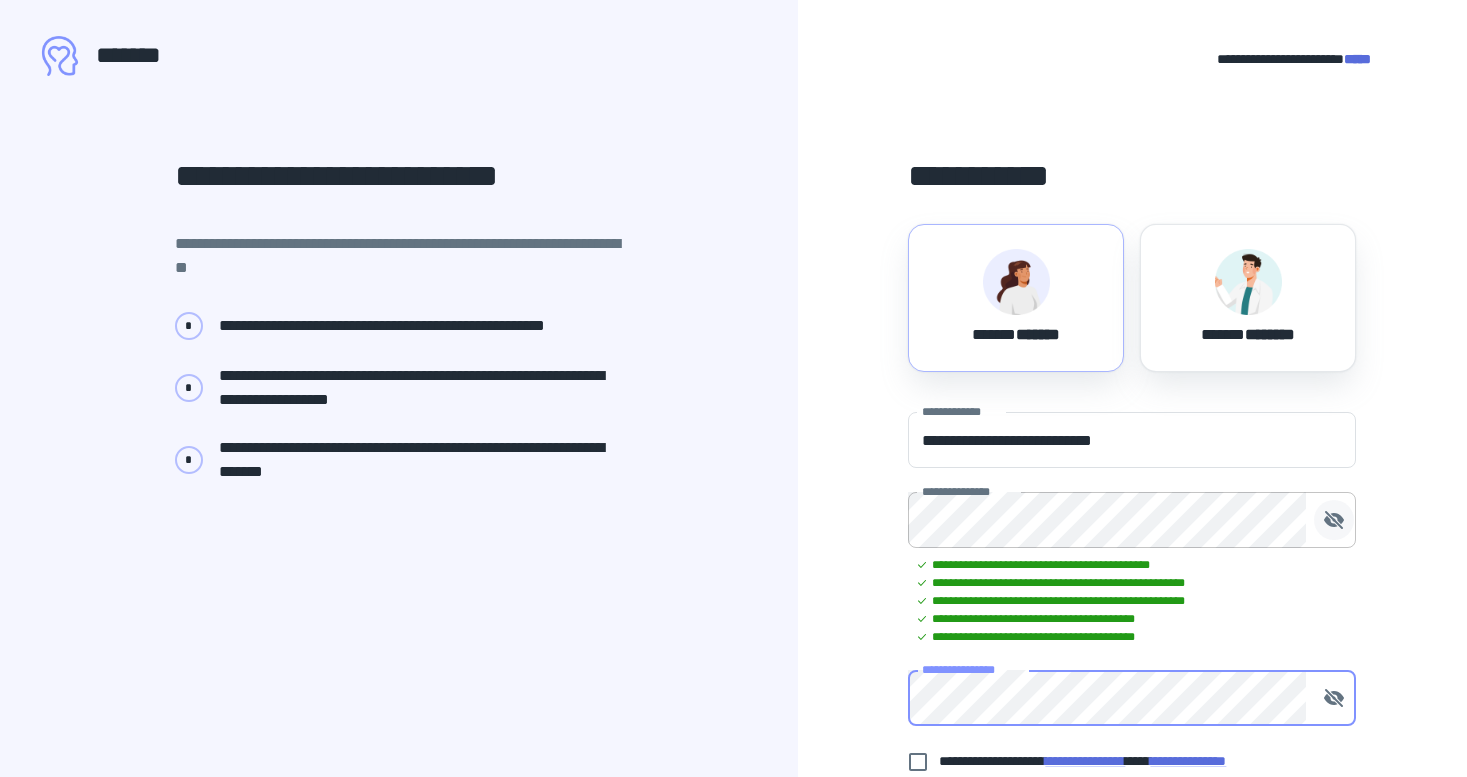click 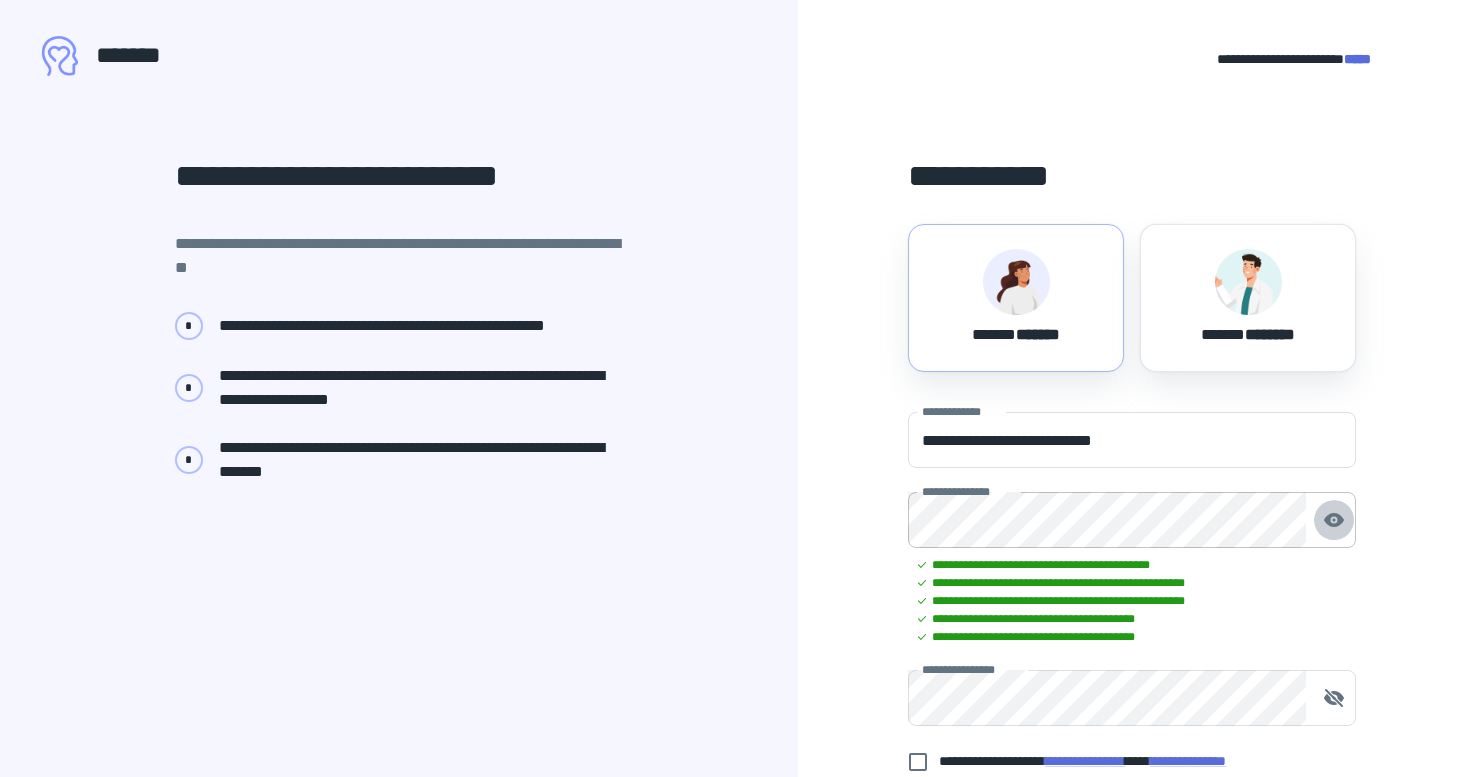 click 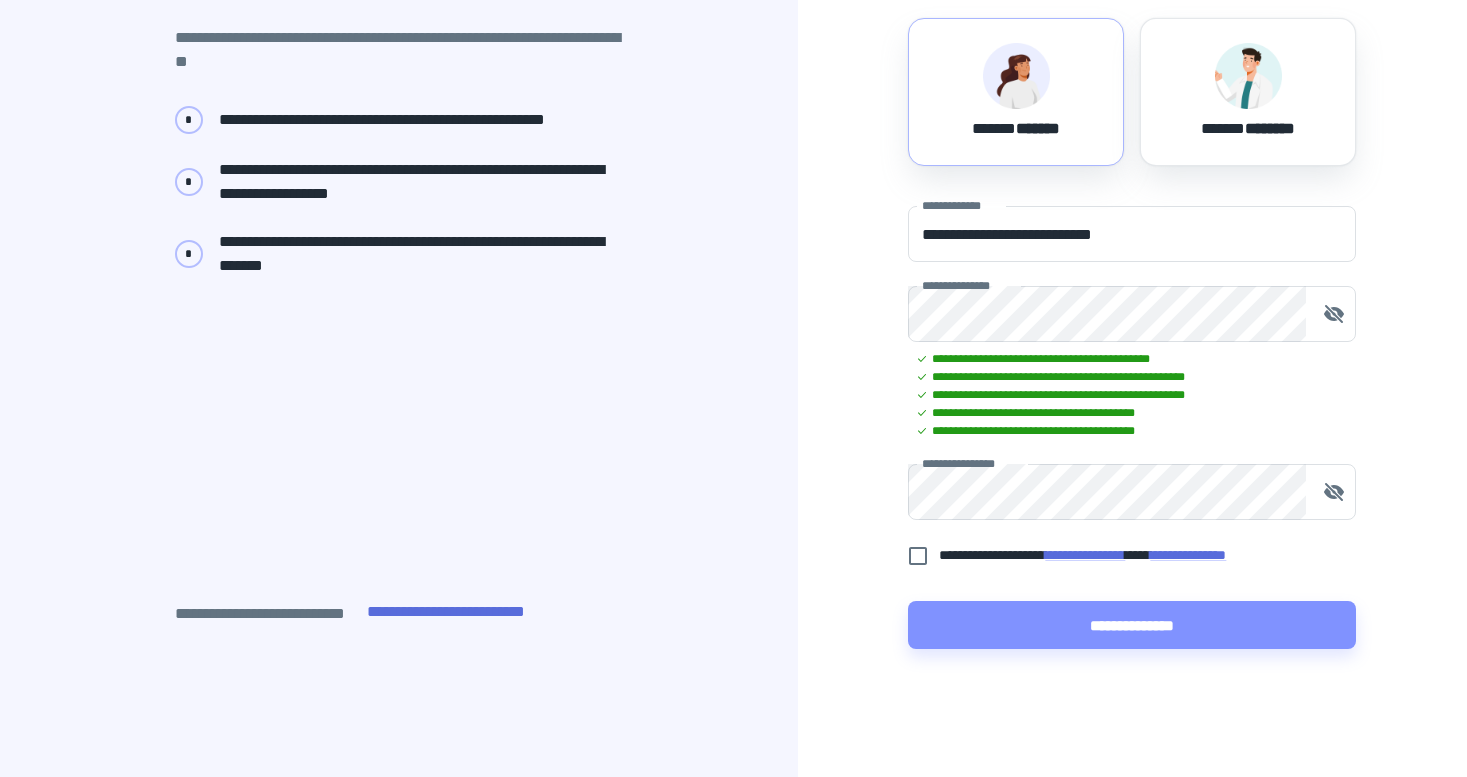 scroll, scrollTop: 206, scrollLeft: 0, axis: vertical 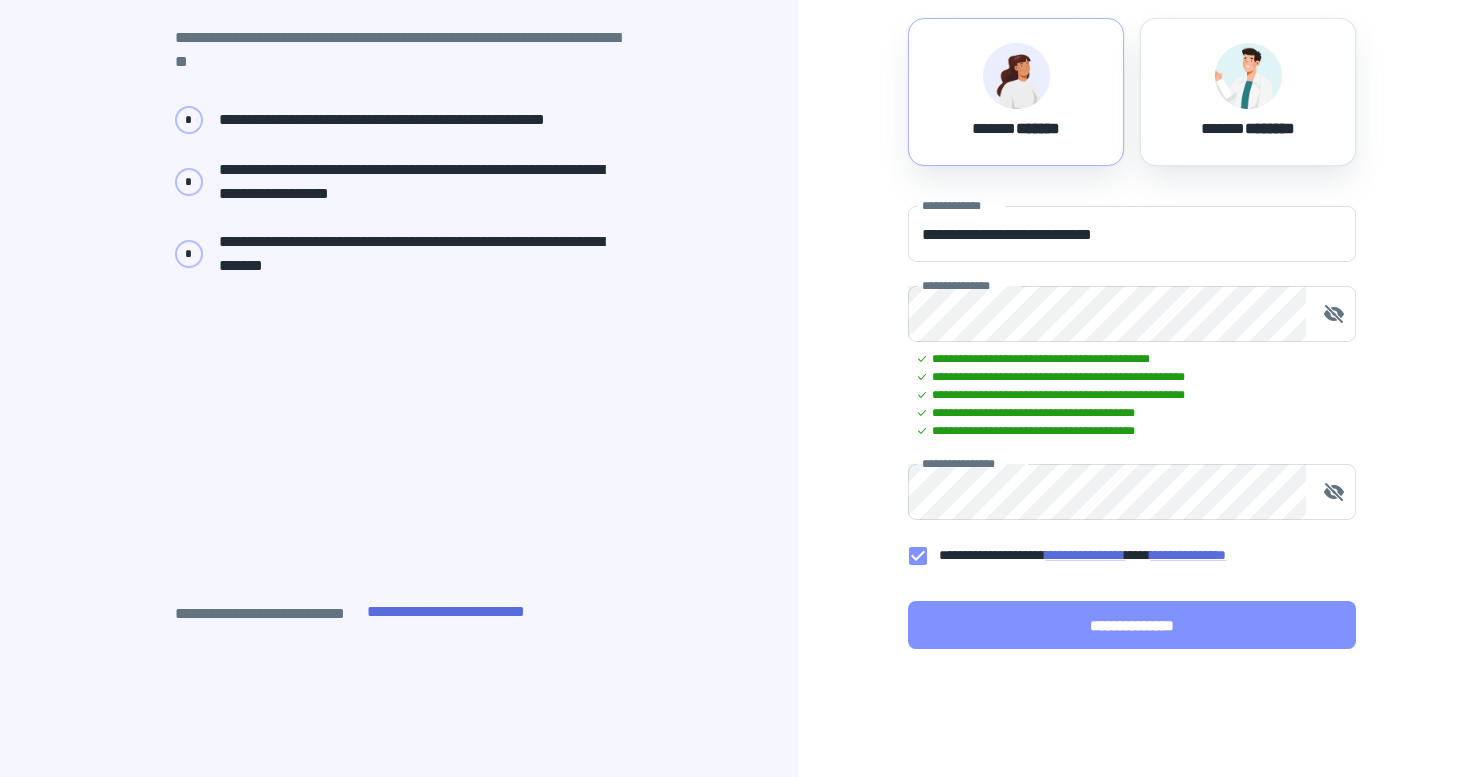 click on "**********" at bounding box center [1132, 625] 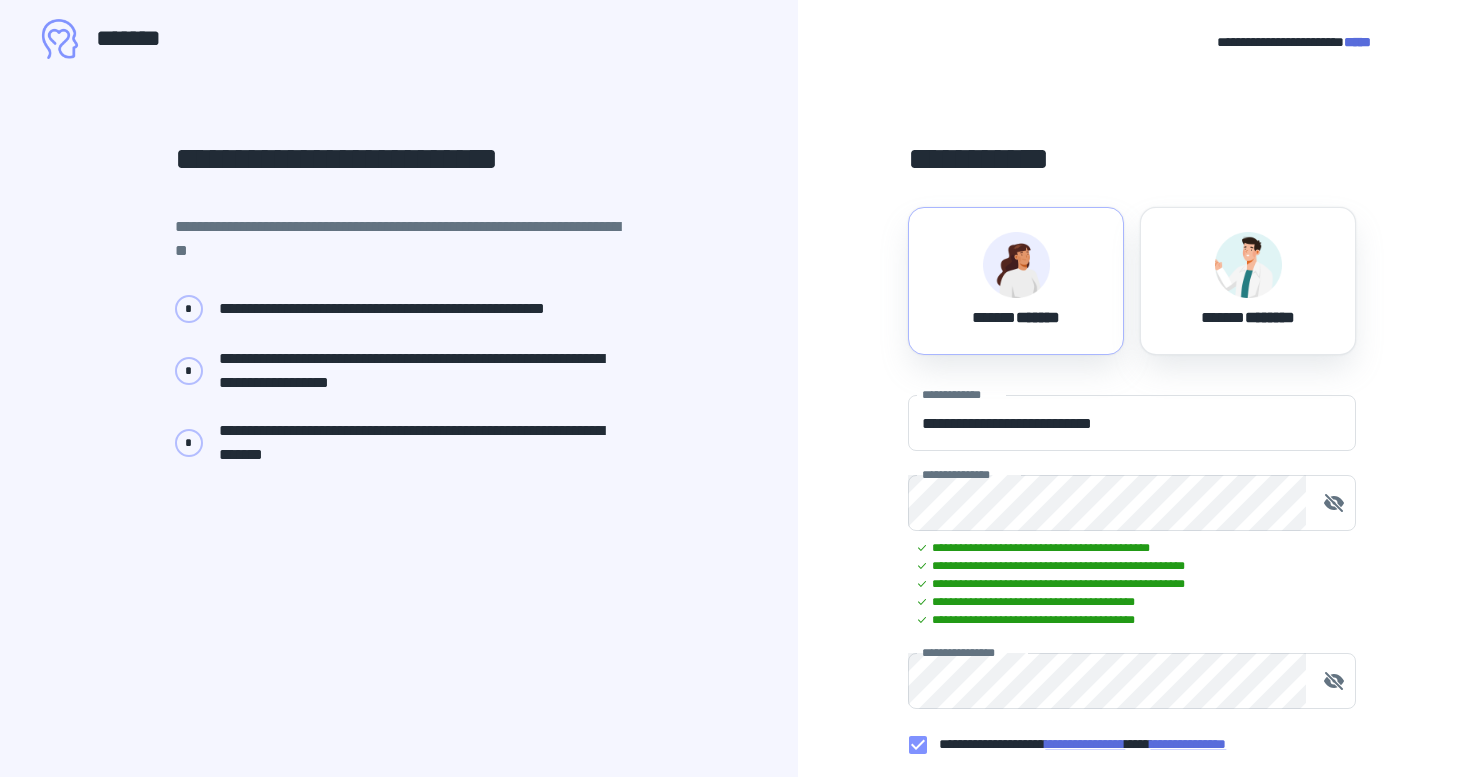scroll, scrollTop: 18, scrollLeft: 0, axis: vertical 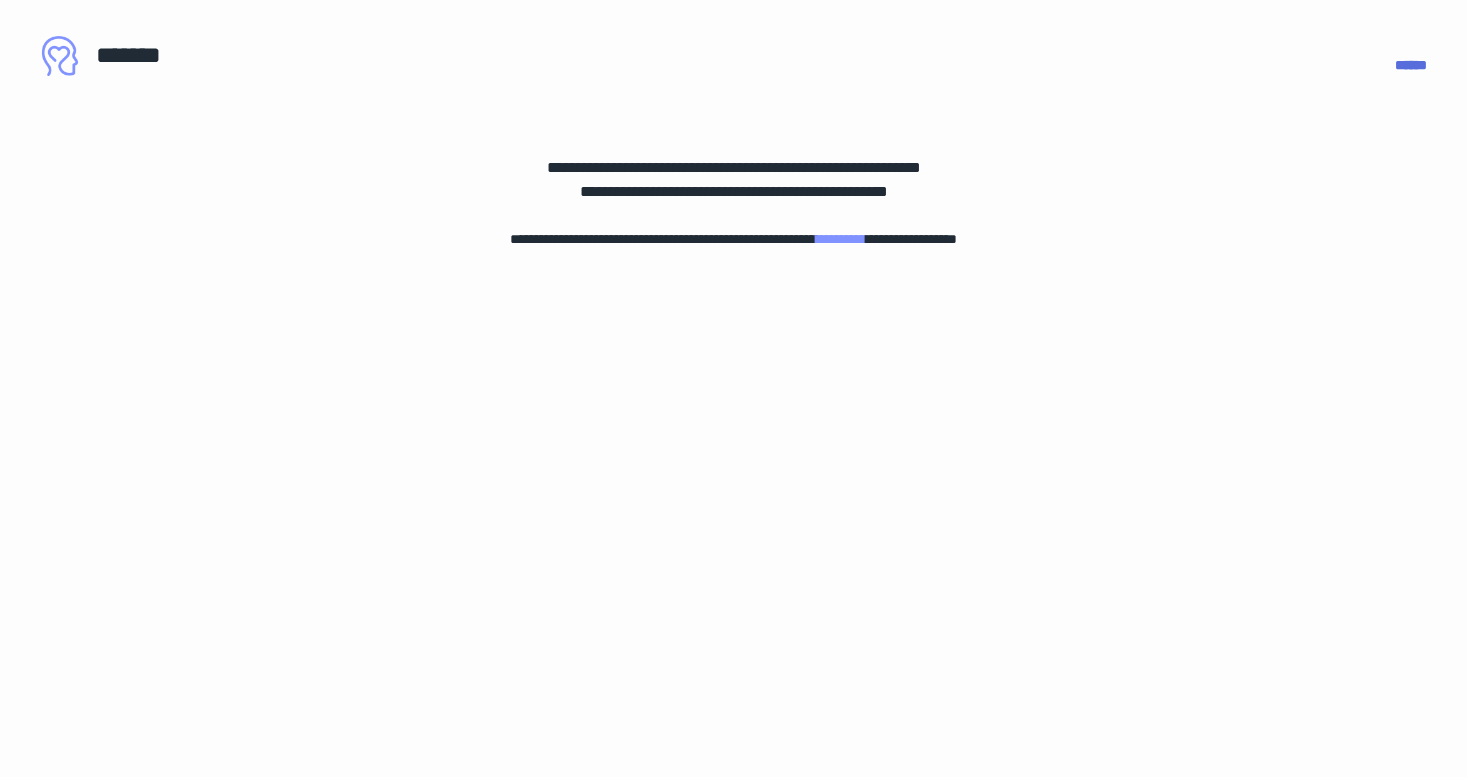 click on "**********" at bounding box center (841, 239) 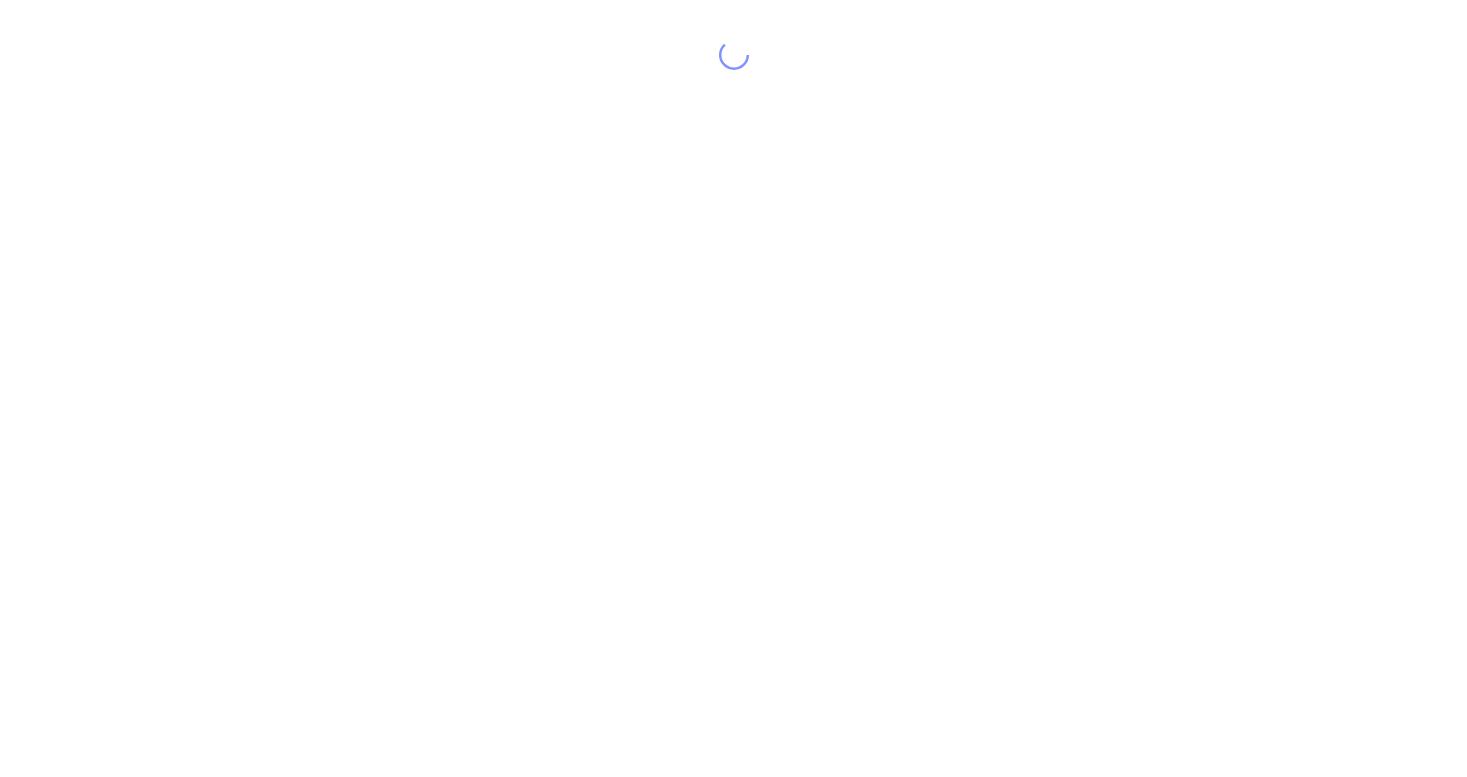 scroll, scrollTop: 0, scrollLeft: 0, axis: both 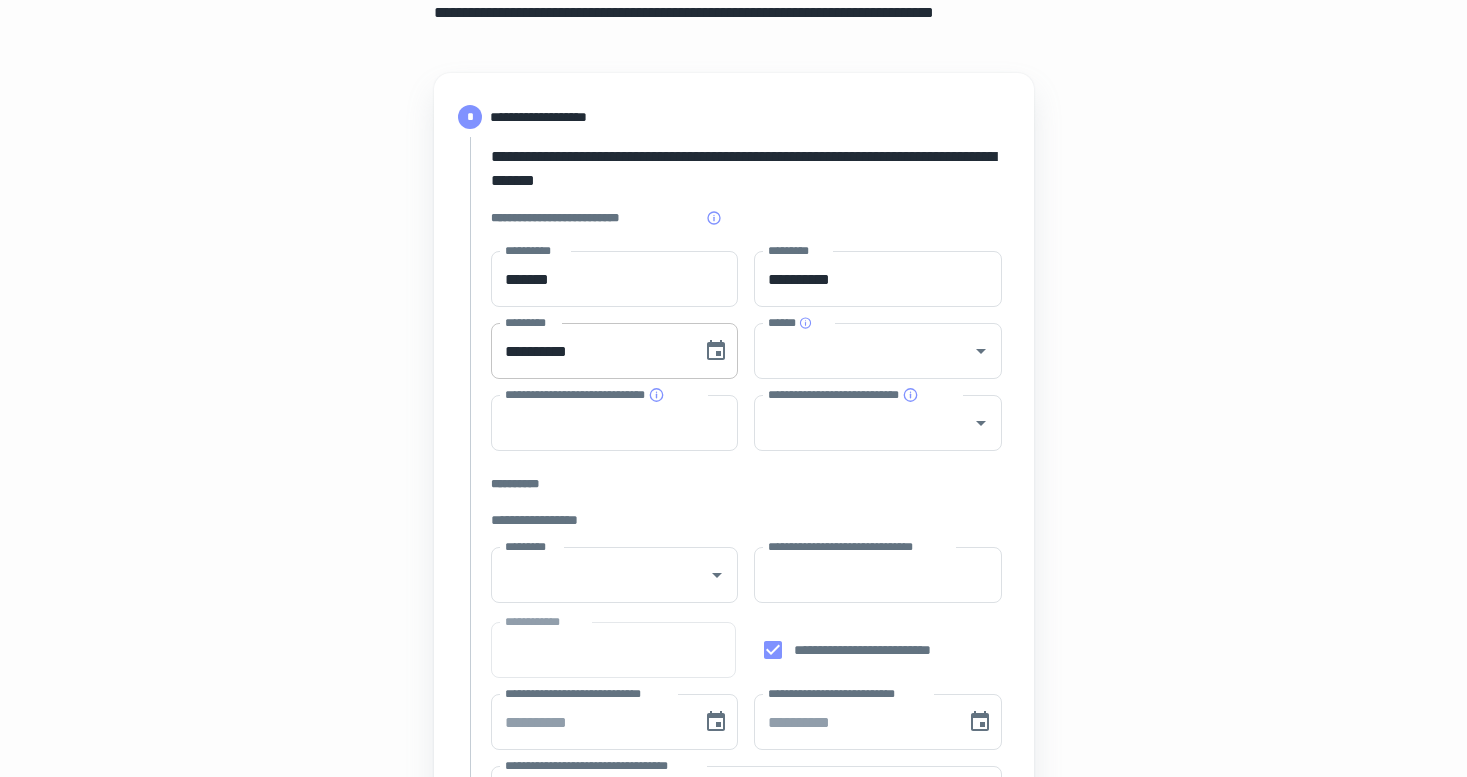 click on "**********" at bounding box center (590, 351) 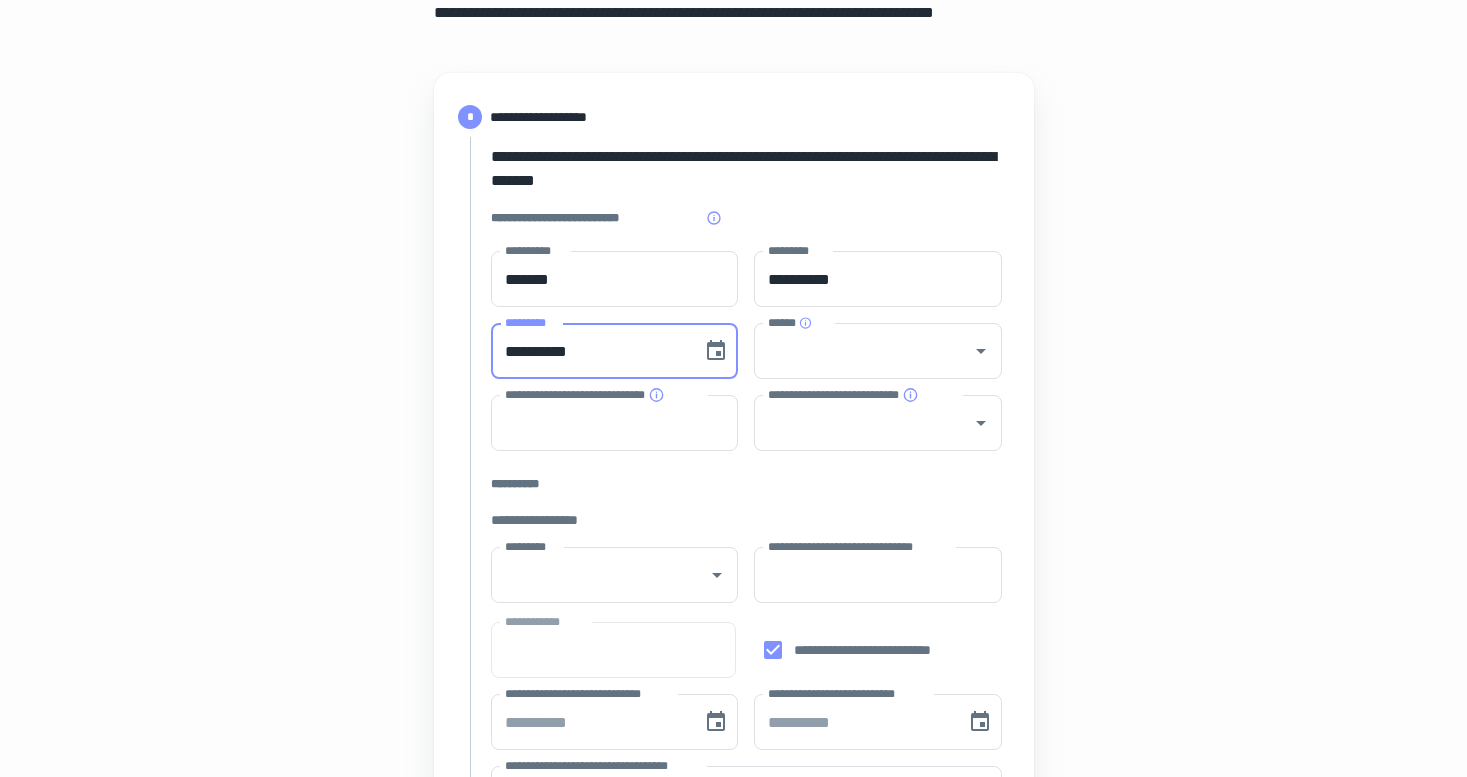 drag, startPoint x: 610, startPoint y: 353, endPoint x: 468, endPoint y: 349, distance: 142.05632 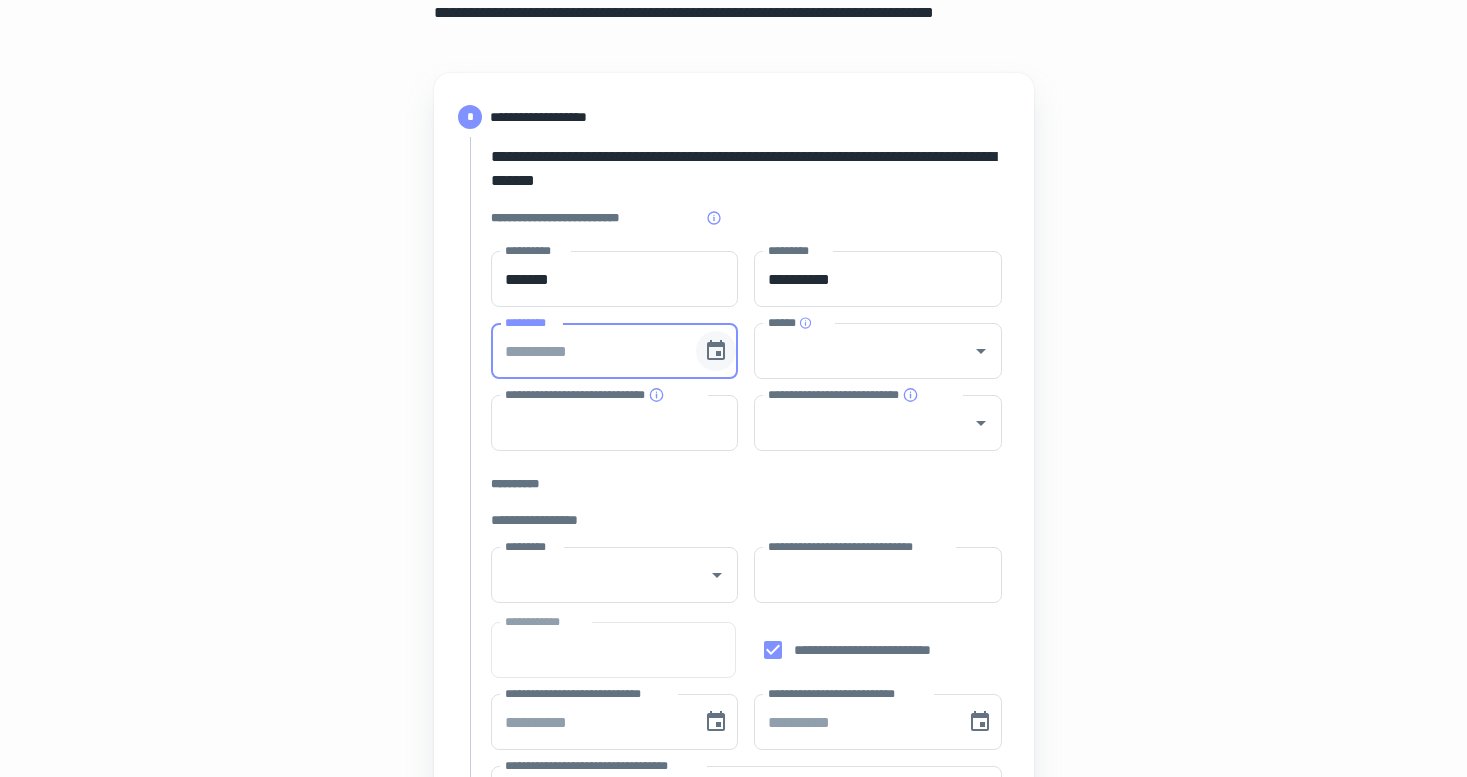 click 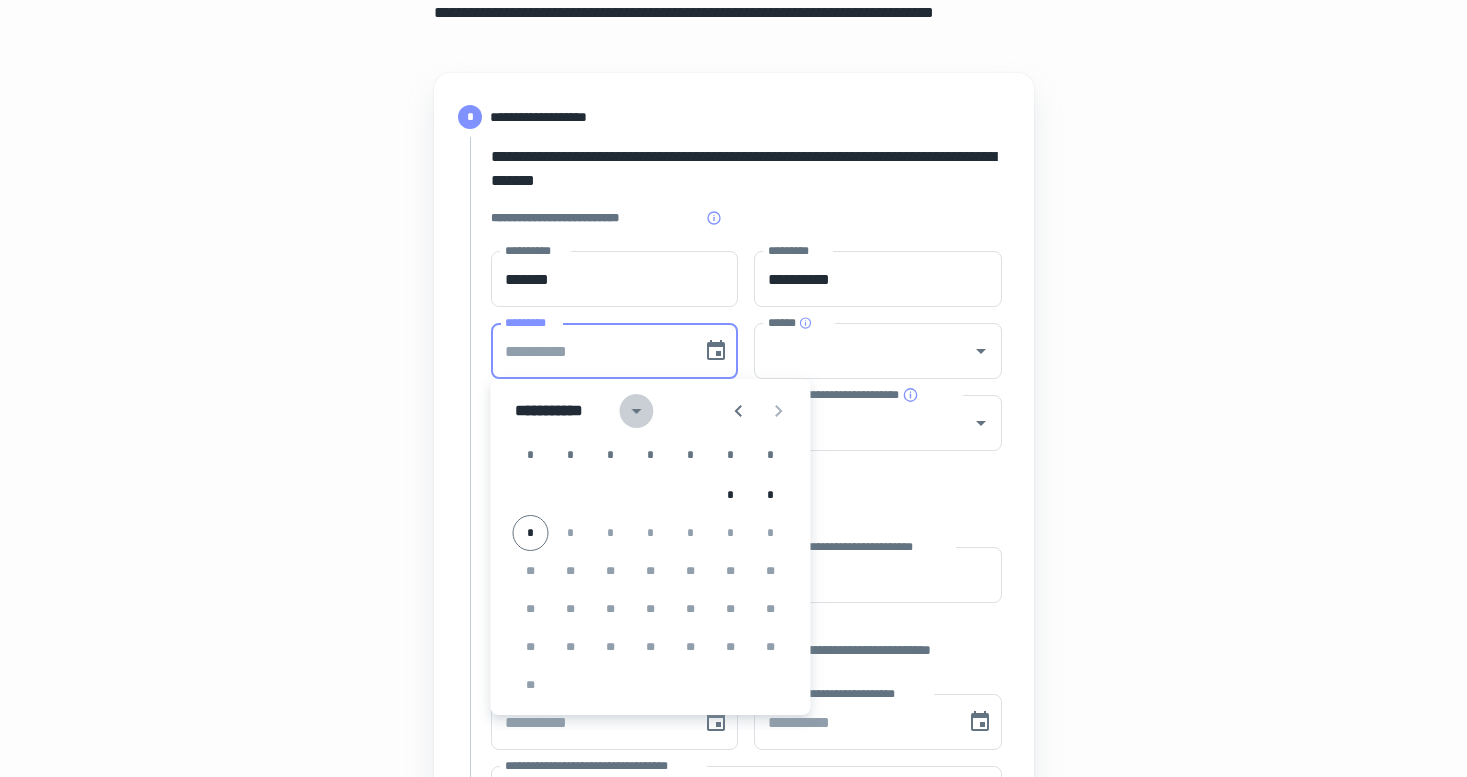 click 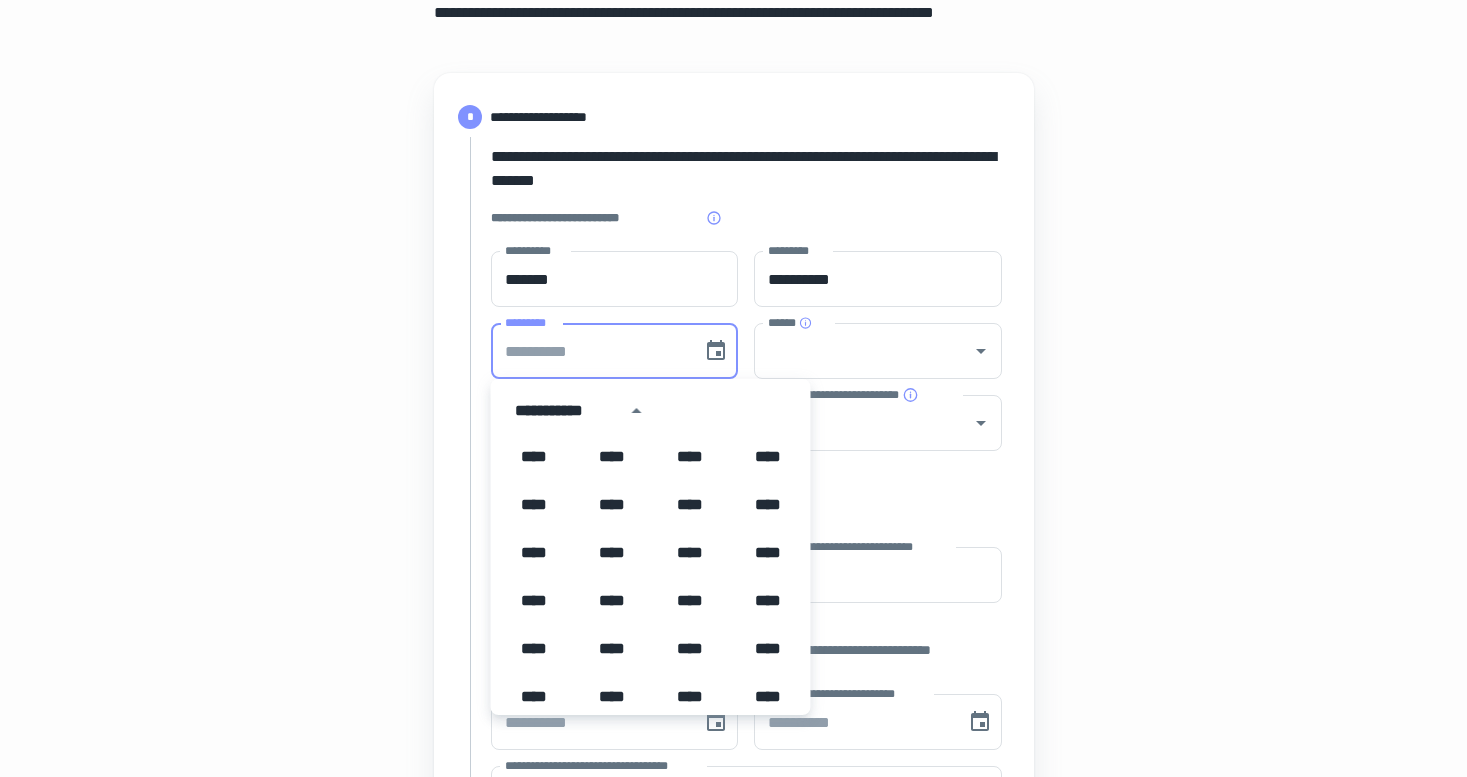 scroll, scrollTop: 960, scrollLeft: 0, axis: vertical 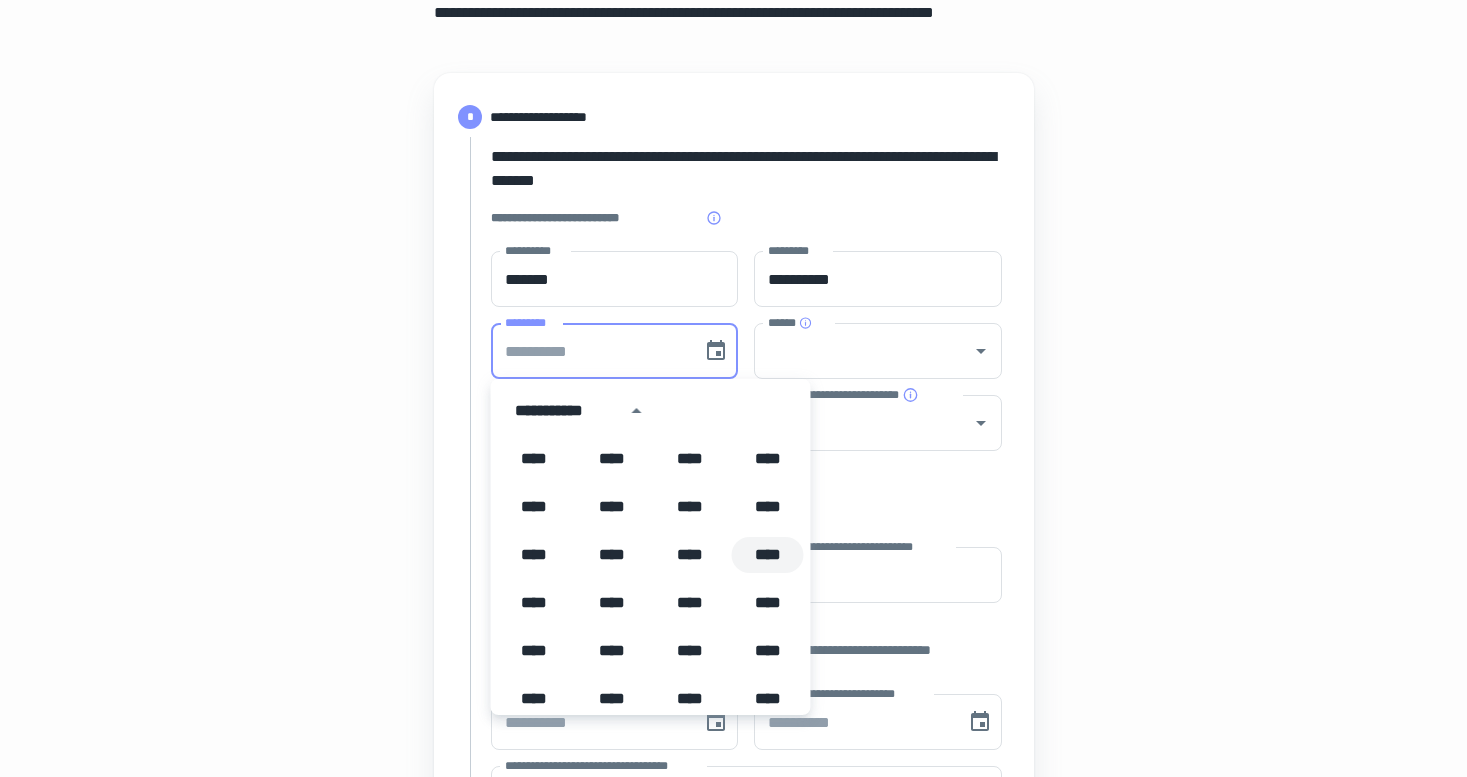 click on "****" at bounding box center [768, 555] 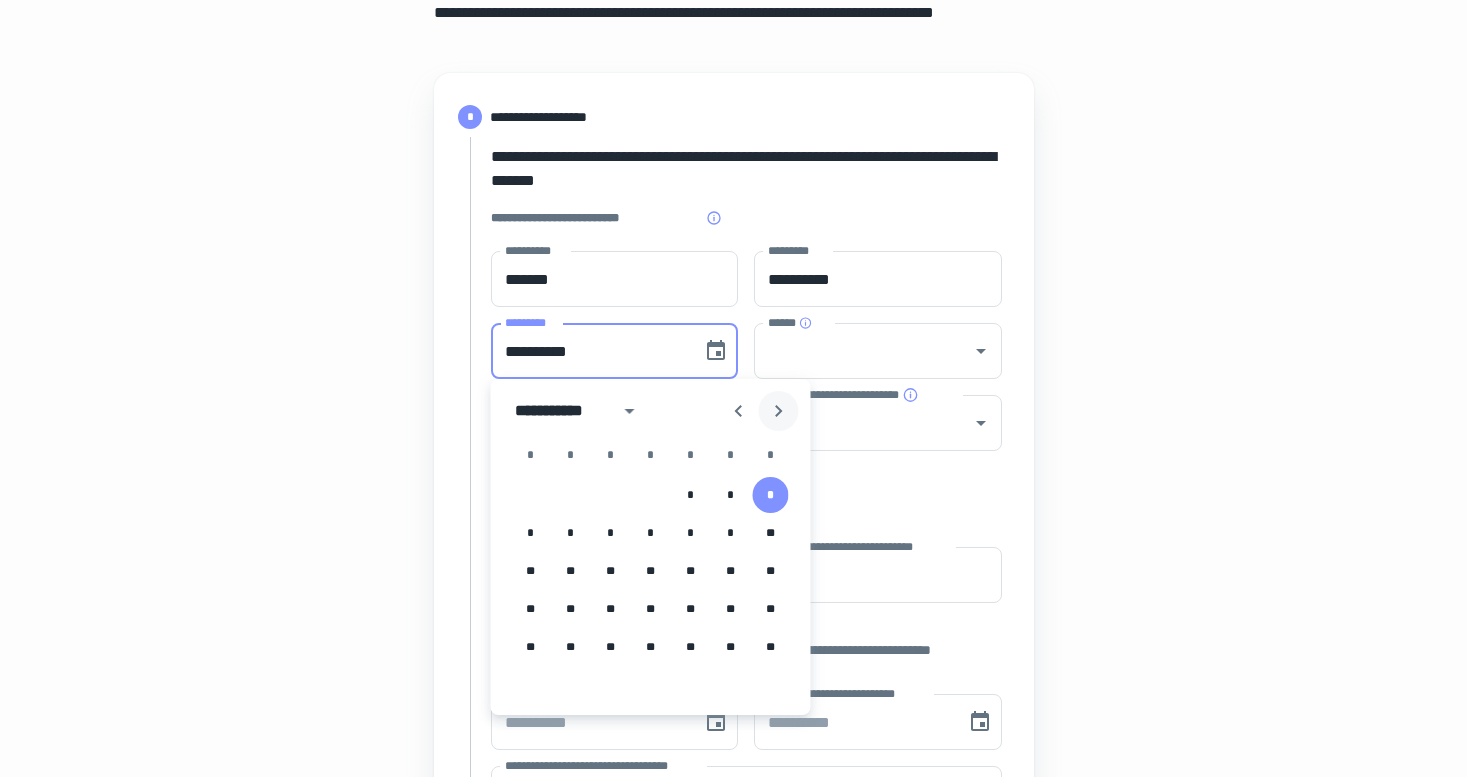 click 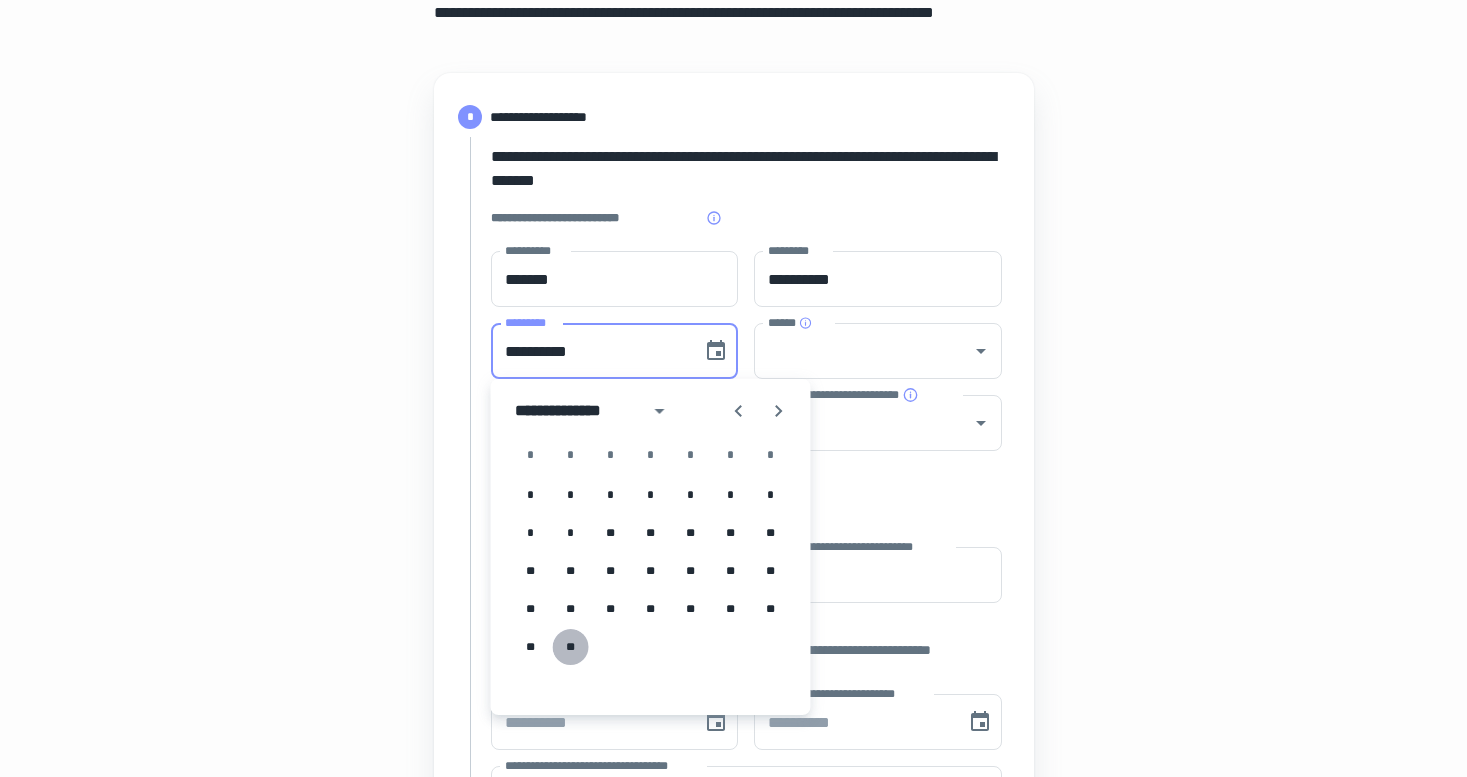 click on "**" at bounding box center [571, 647] 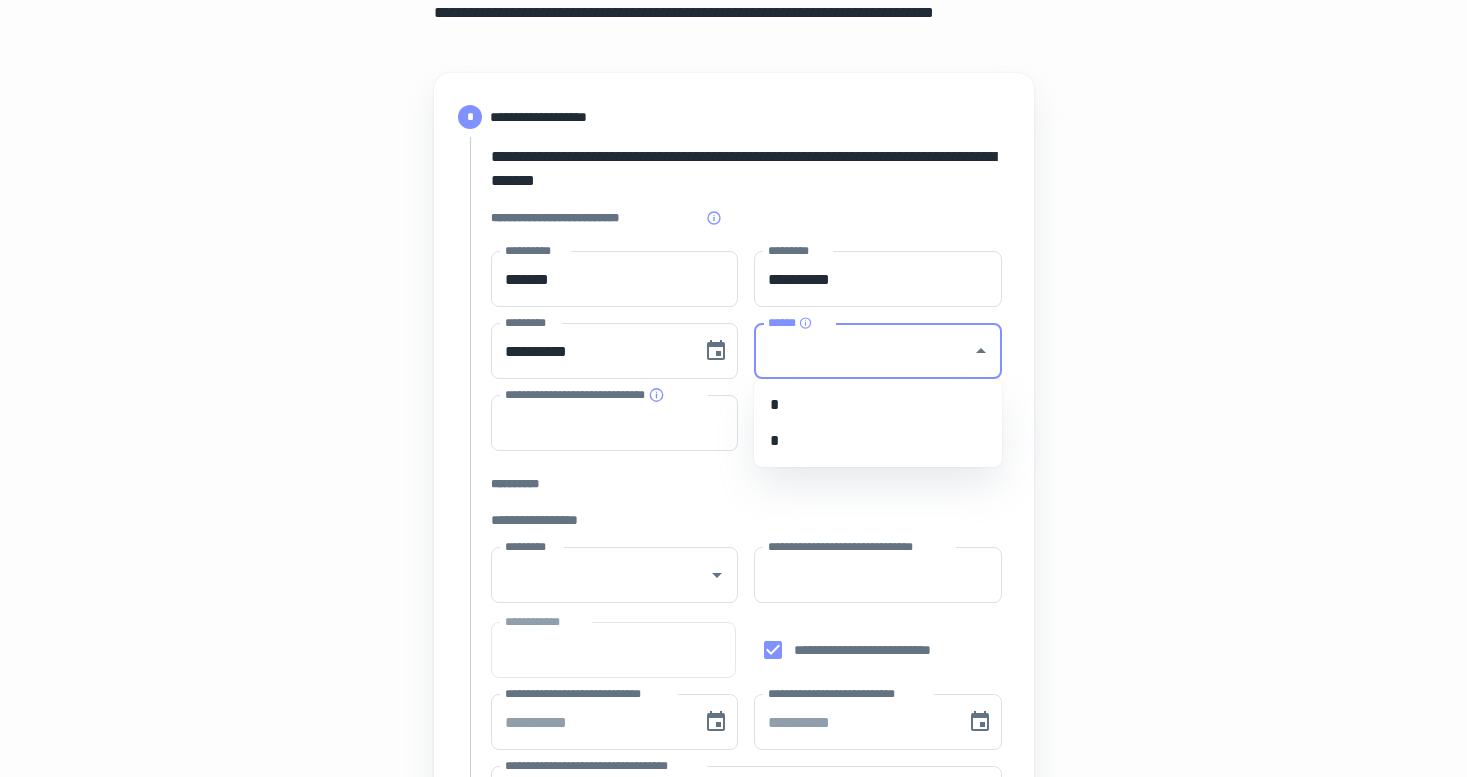 click on "******" at bounding box center (863, 351) 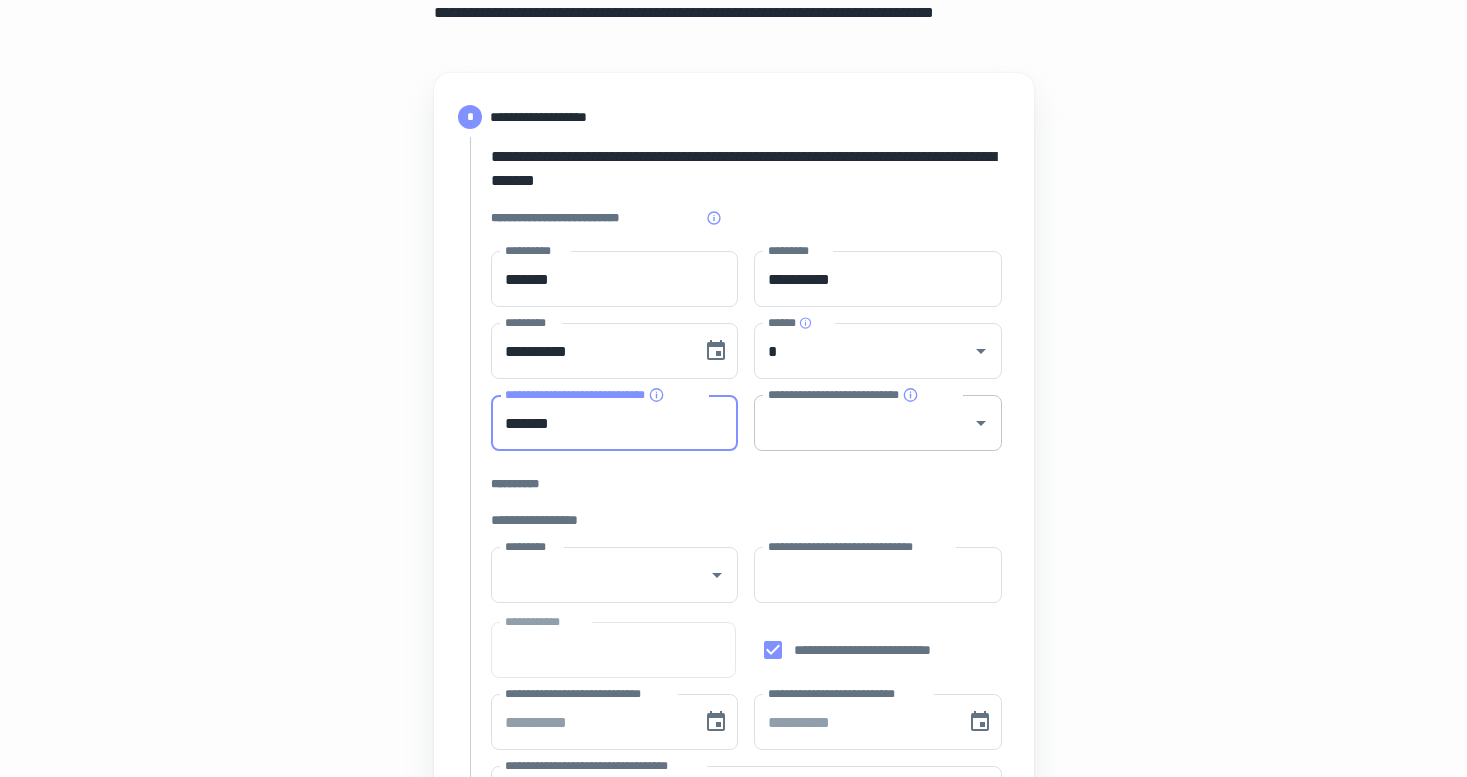type on "*******" 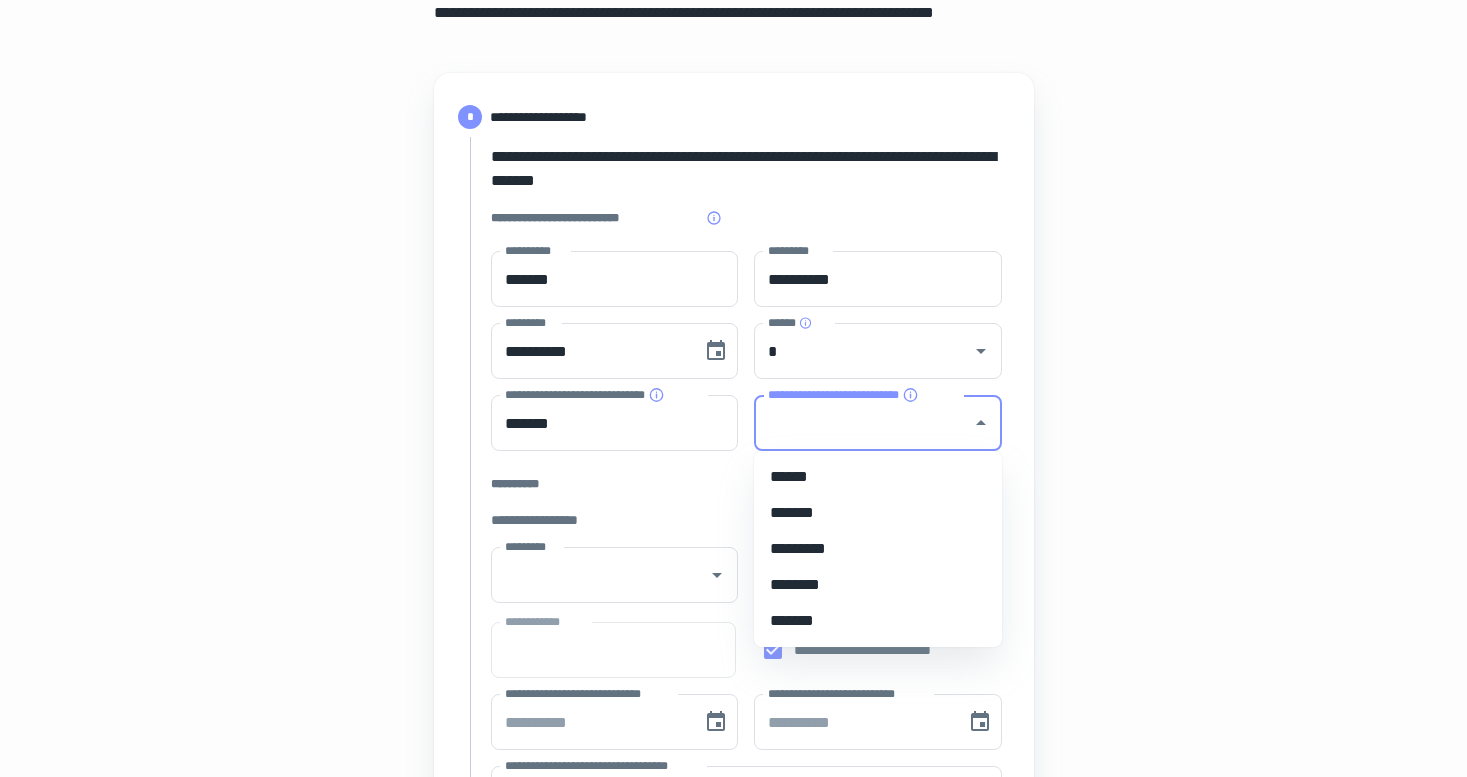 click on "**********" at bounding box center [863, 423] 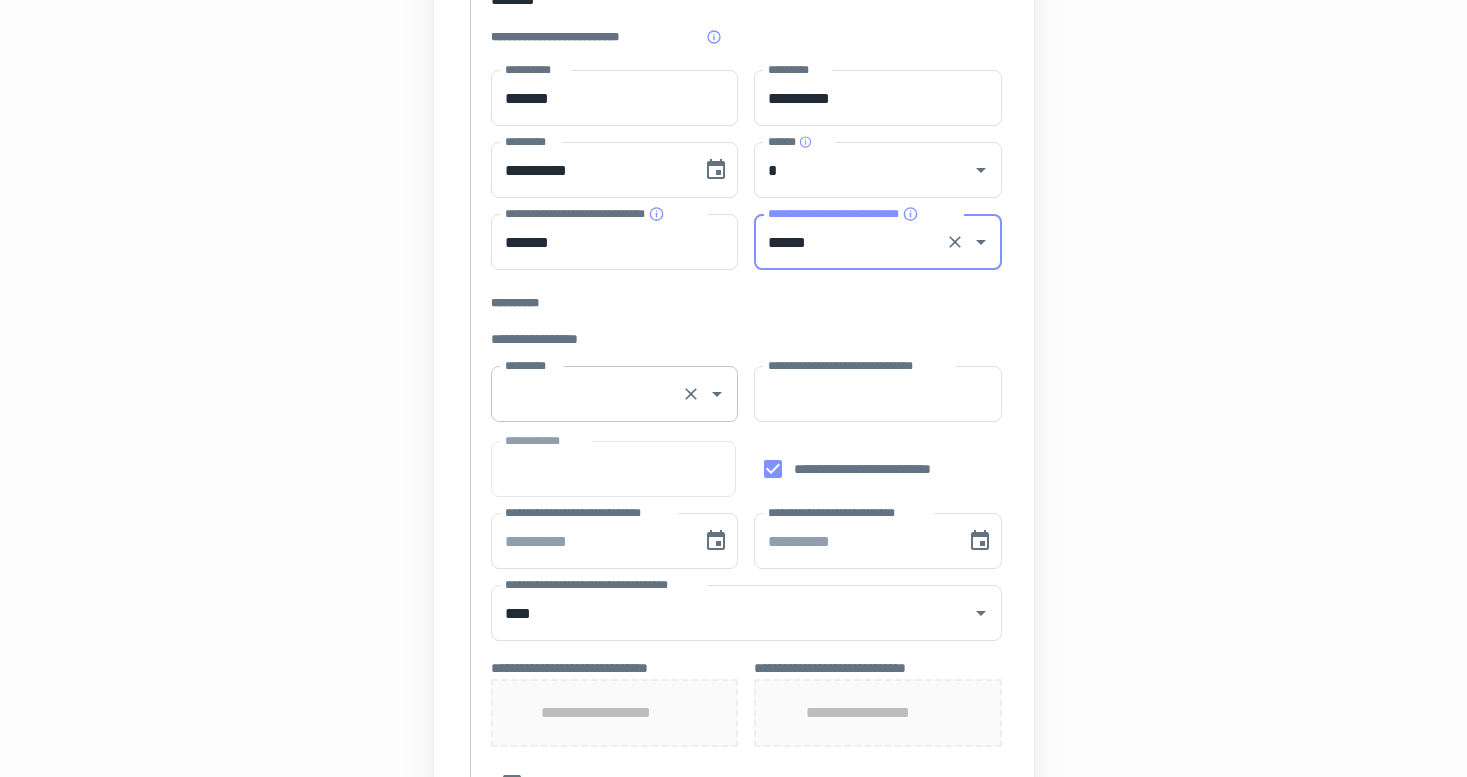 scroll, scrollTop: 350, scrollLeft: 0, axis: vertical 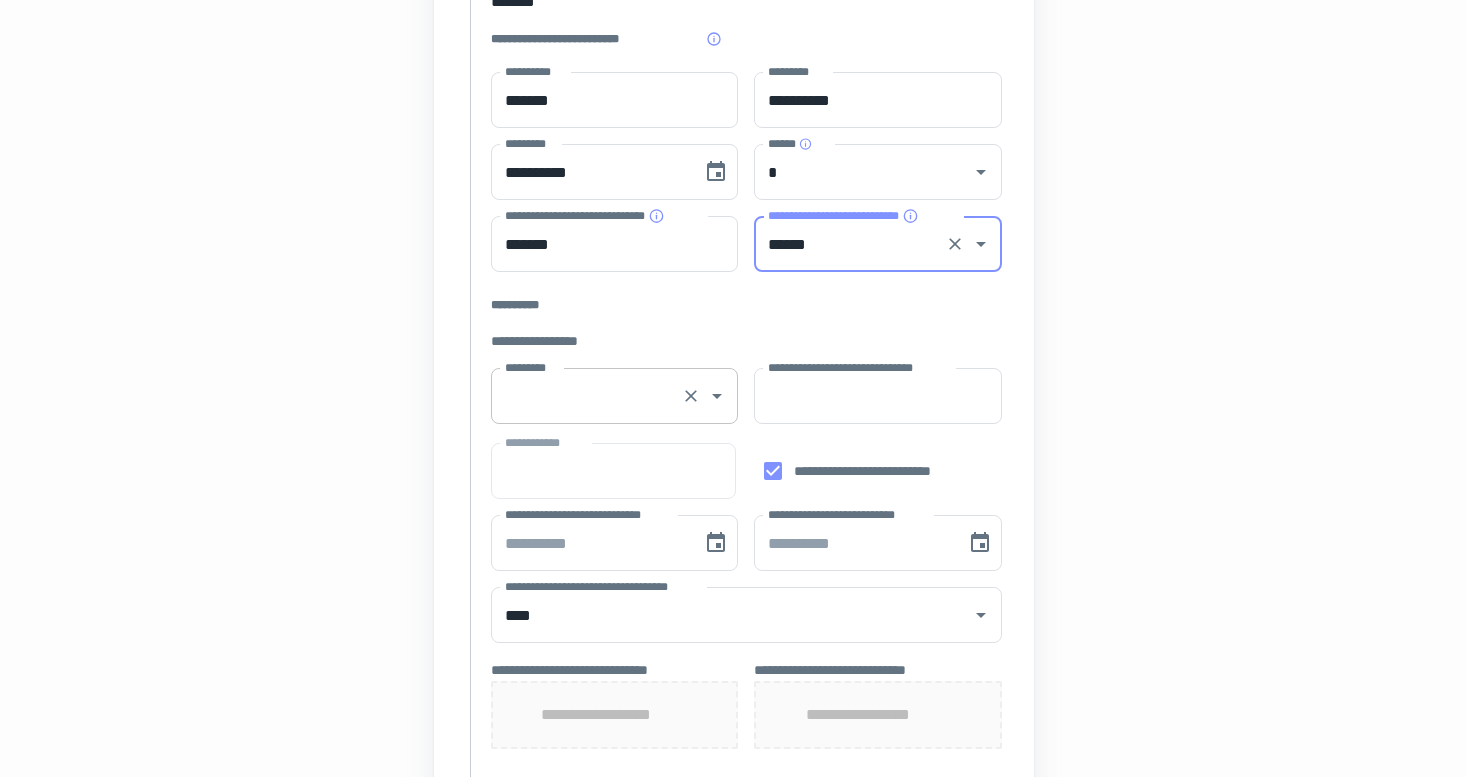 click on "*********" at bounding box center (587, 396) 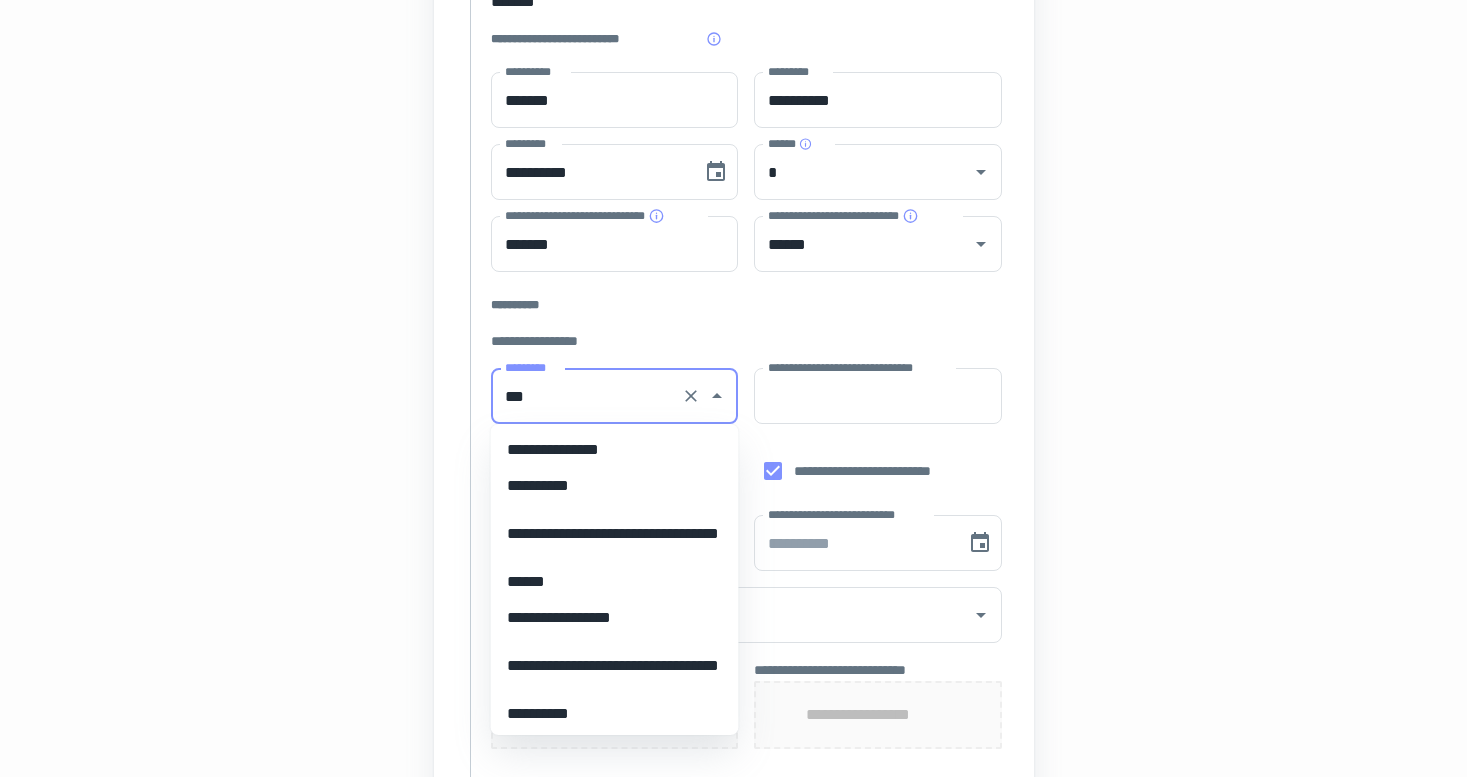 scroll, scrollTop: -17, scrollLeft: 0, axis: vertical 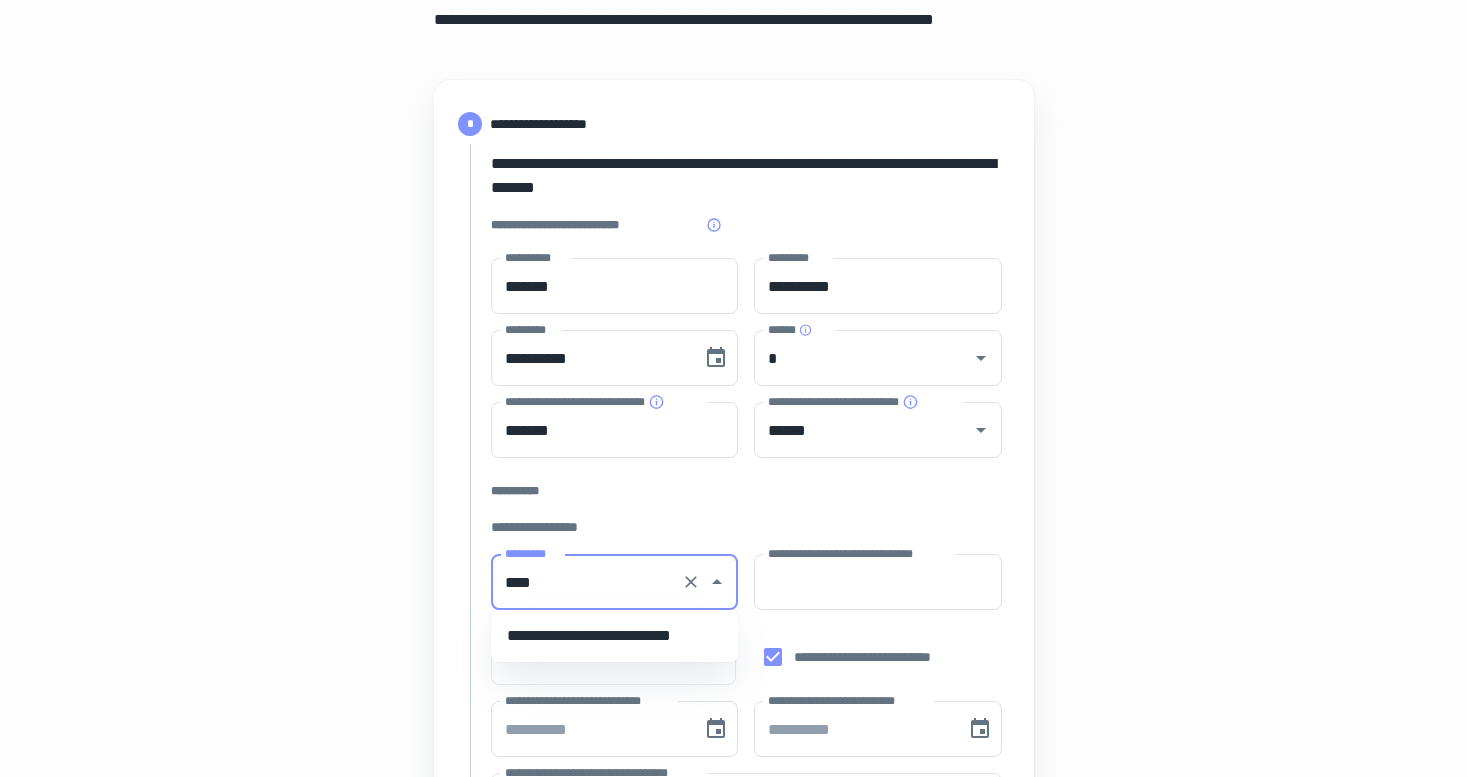 click on "**********" at bounding box center [615, 636] 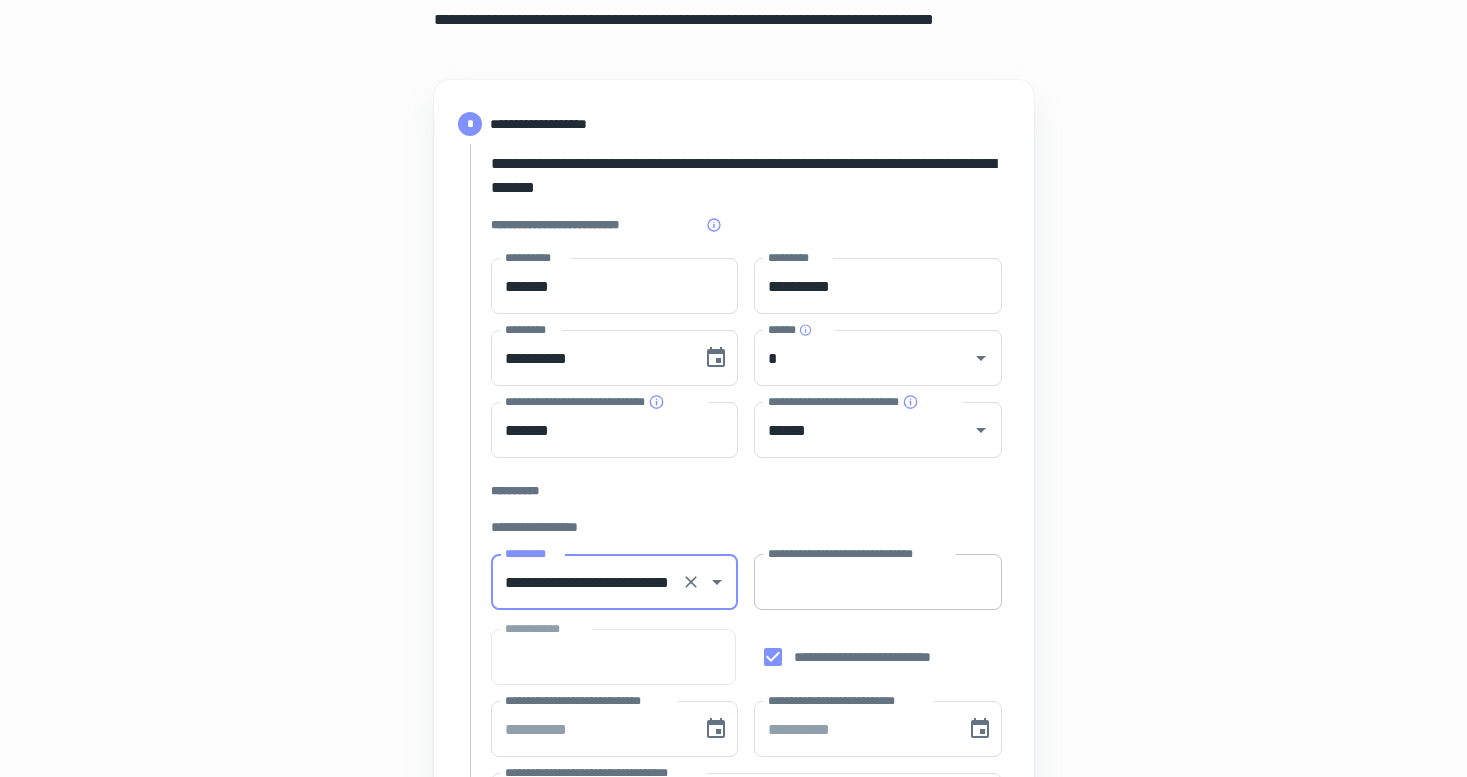 click on "**********" at bounding box center [878, 582] 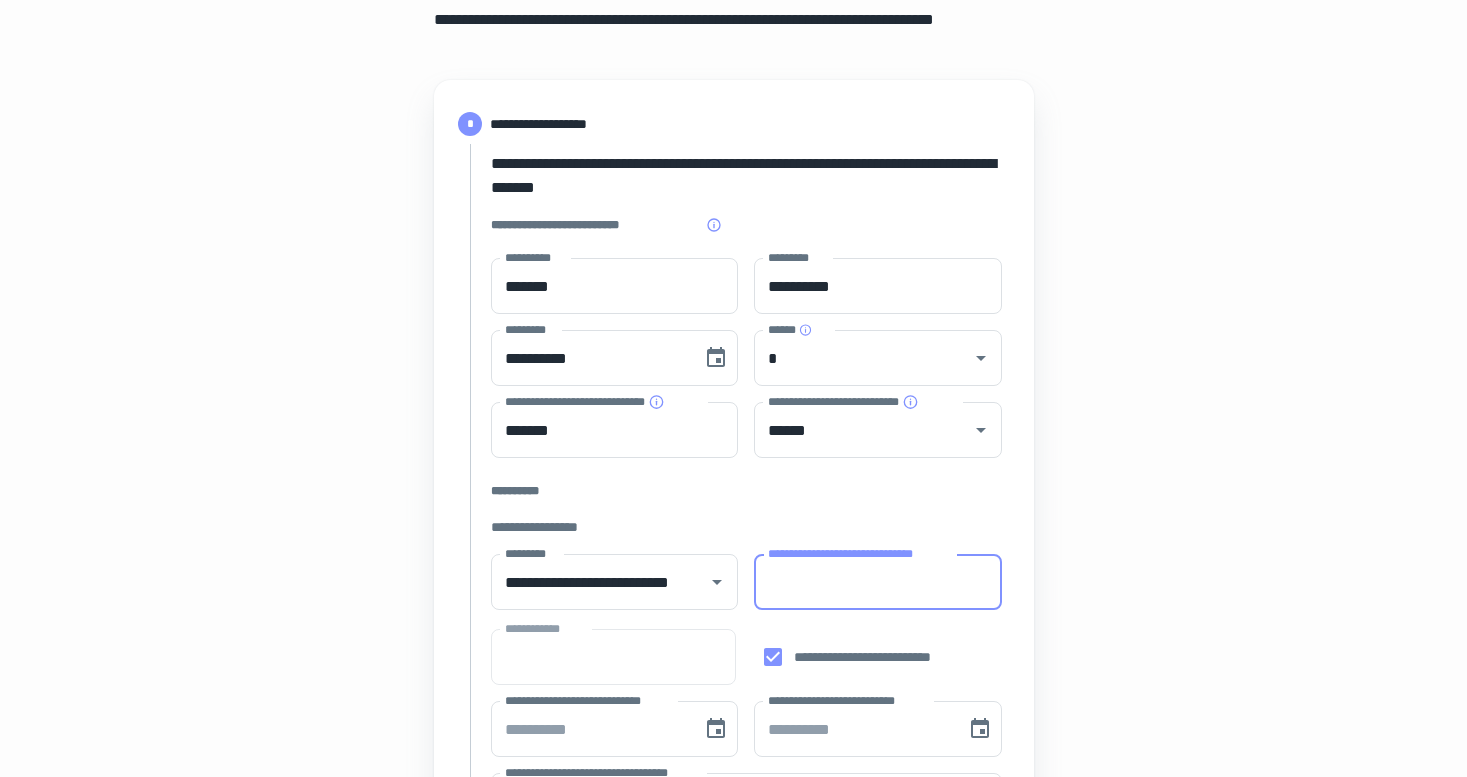 paste on "**********" 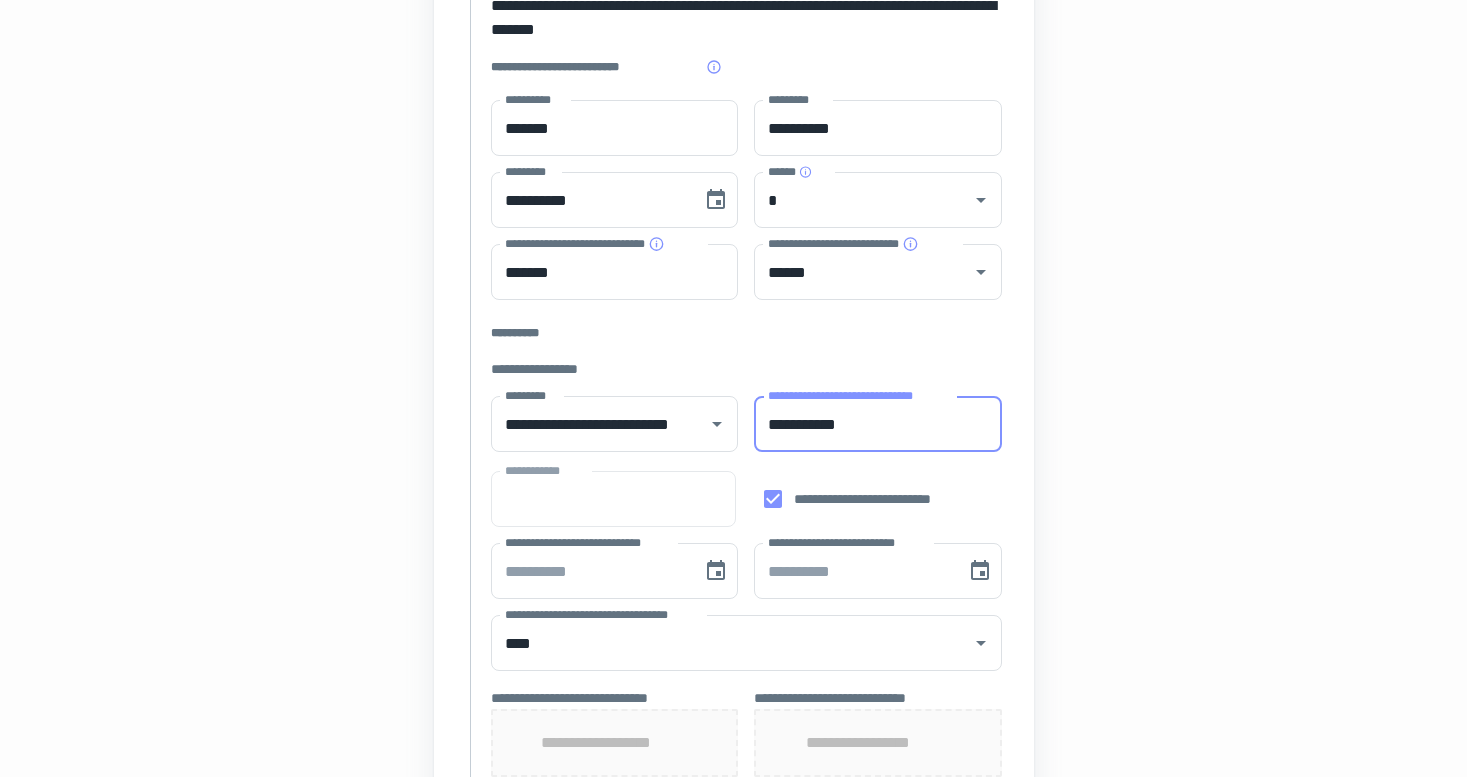 scroll, scrollTop: 321, scrollLeft: 0, axis: vertical 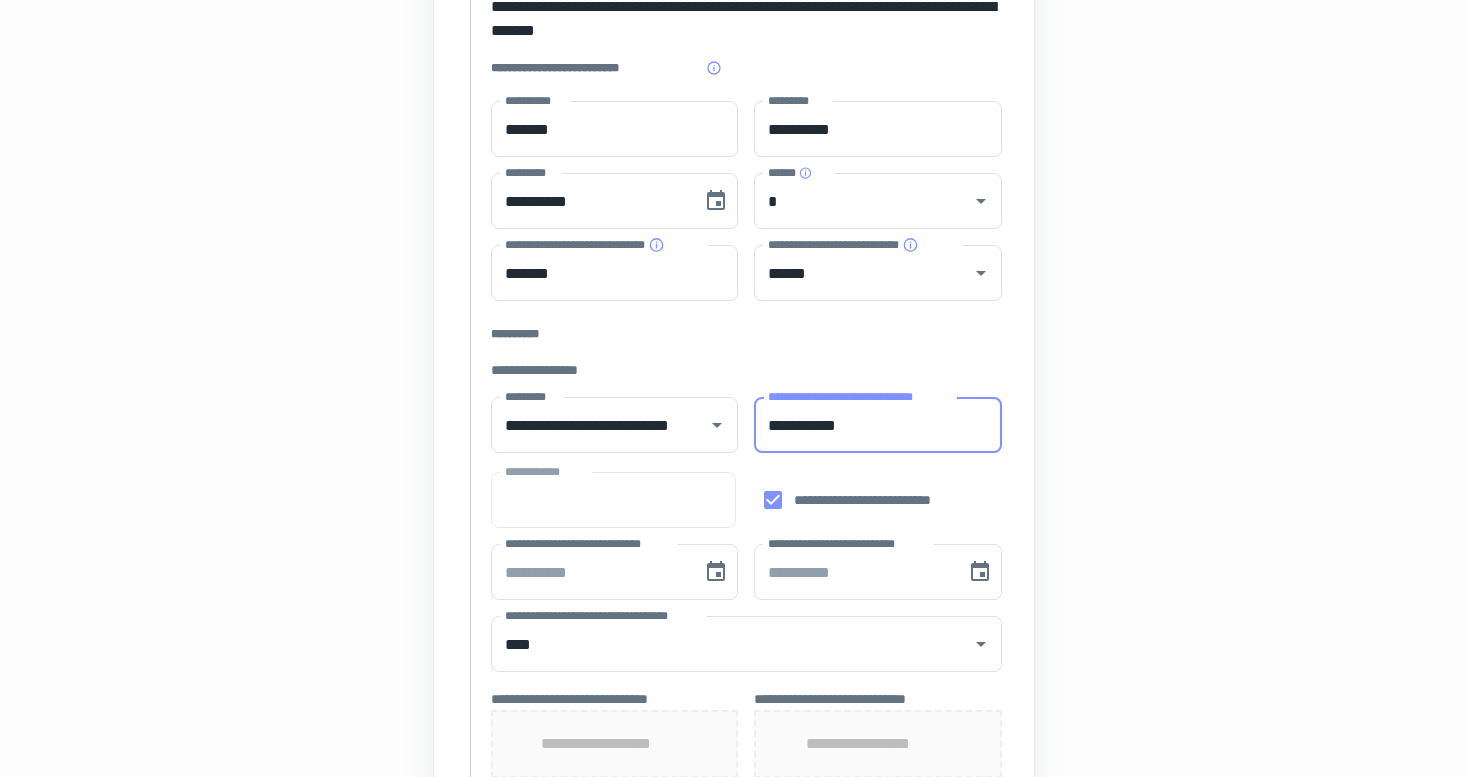 type on "**********" 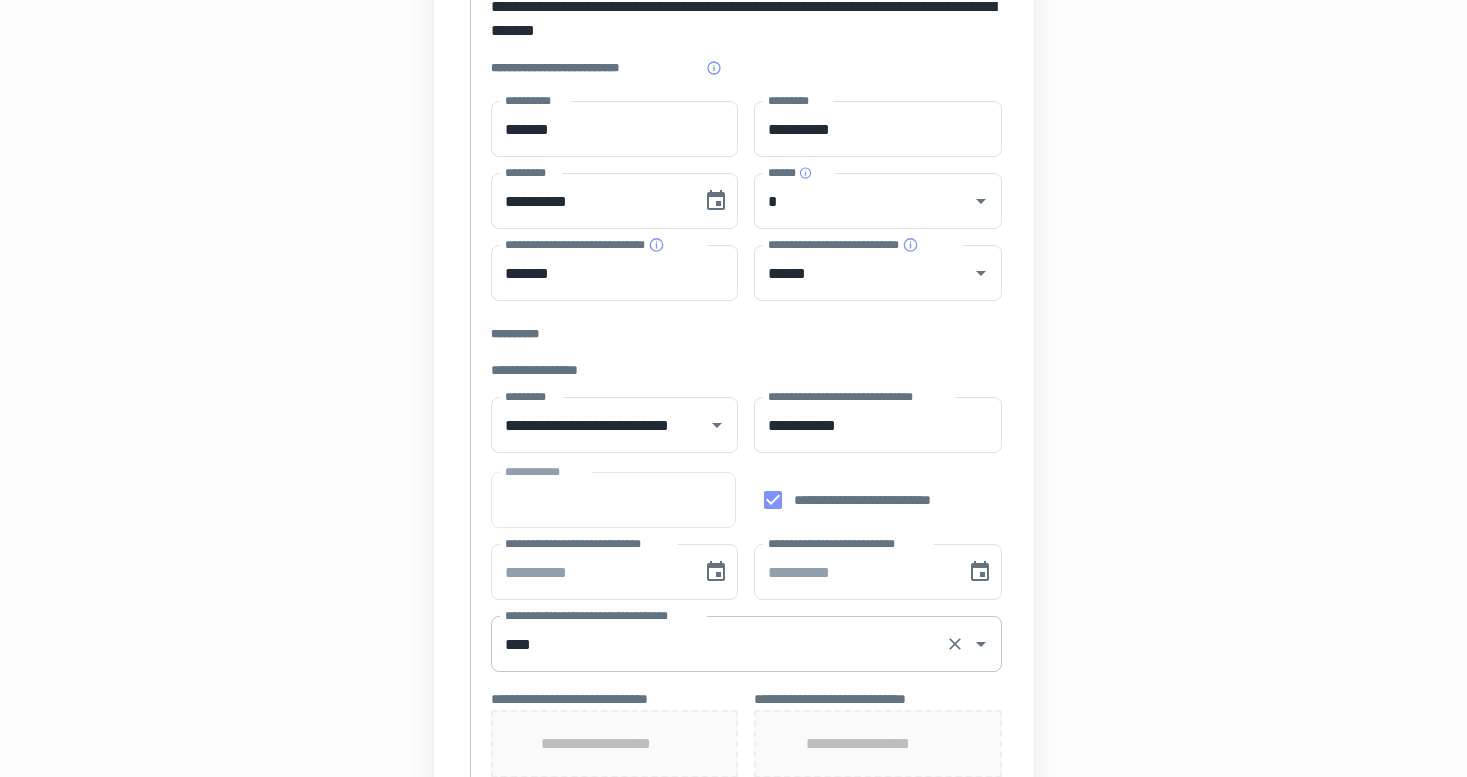 click on "****" at bounding box center [718, 644] 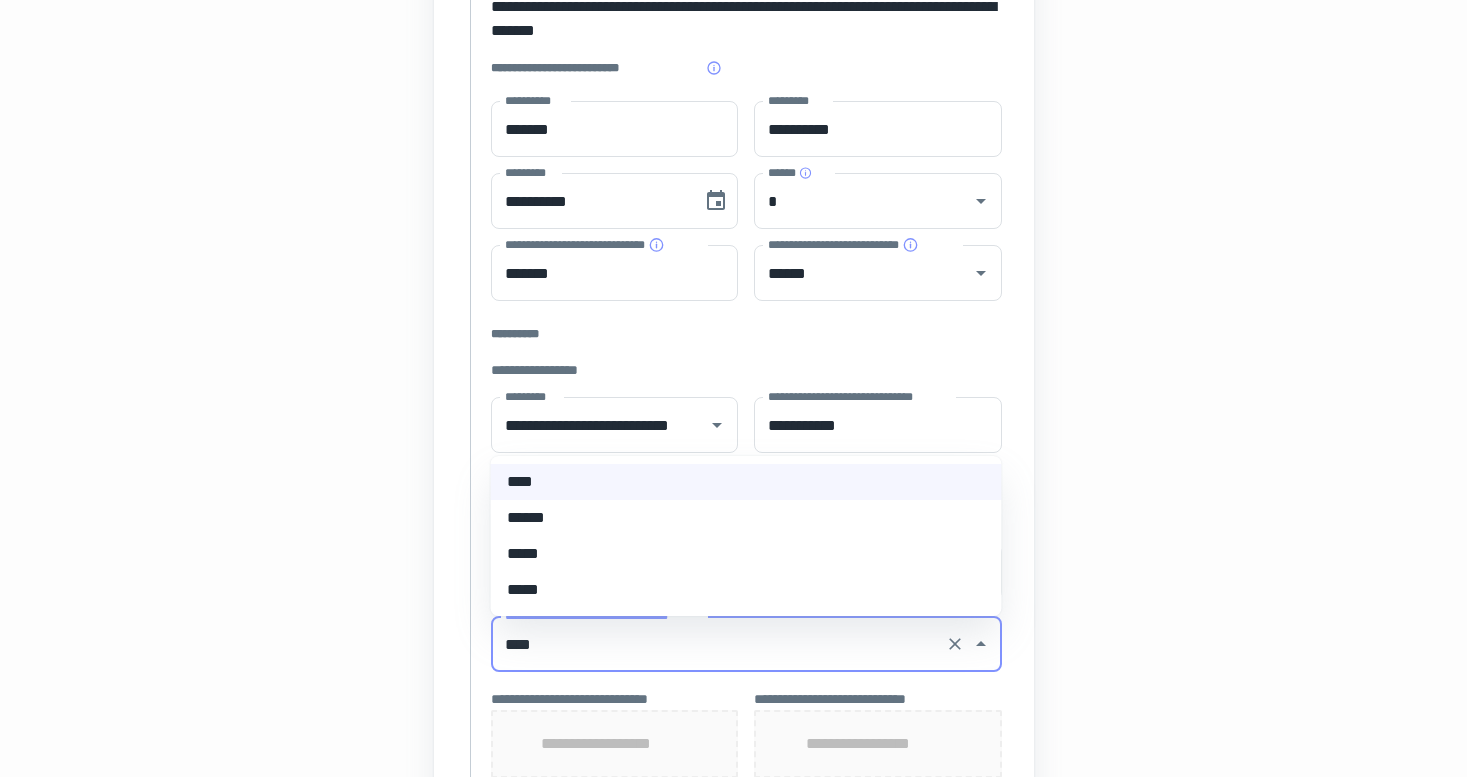 click on "******" at bounding box center (746, 518) 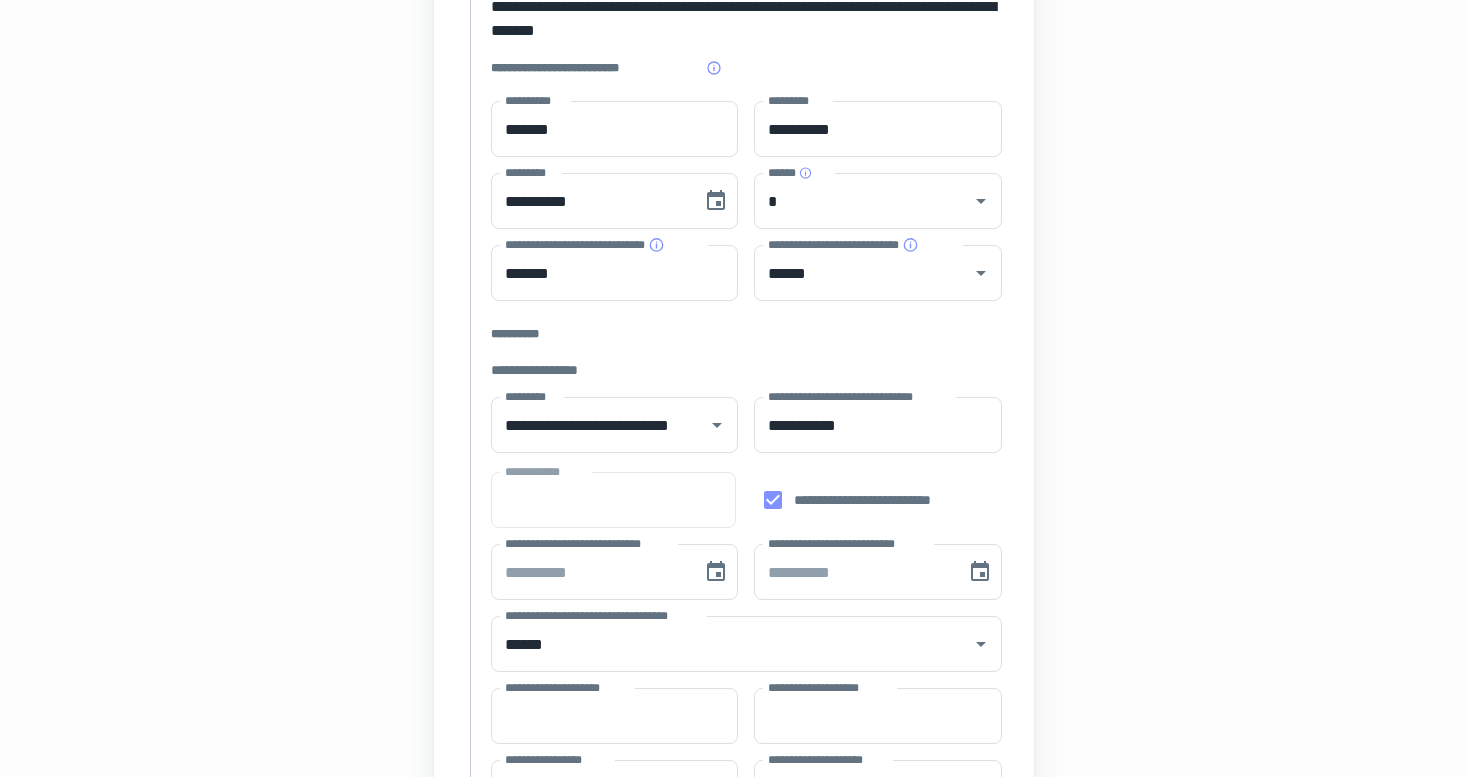 click on "[FIRST] [LAST] [NUMBER] [STREET] [CITY] [STATE] [POSTAL_CODE] [COUNTRY] [PHONE] [EMAIL] [SSN] [DLN] [PASSPORT] [CC] [DOB] [AGE] [TIME] [ADDRESS] [CITY] [STATE] [POSTAL_CODE] [COUNTRY] [PHONE] [EMAIL] [SSN] [DLN] [PASSPORT] [CC] [DOB] [AGE] [TIME] [ADDRESS] [CITY] [STATE] [POSTAL_CODE] [COUNTRY] [PHONE] [EMAIL] [SSN] [DLN] [PASSPORT] [CC] [DOB] [AGE] [TIME] [ADDRESS] [CITY] [STATE] [POSTAL_CODE] [COUNTRY] [PHONE] [EMAIL] [SSN] [DLN] [PASSPORT] [CC] [DOB] [AGE] [TIME]" at bounding box center (734, 641) 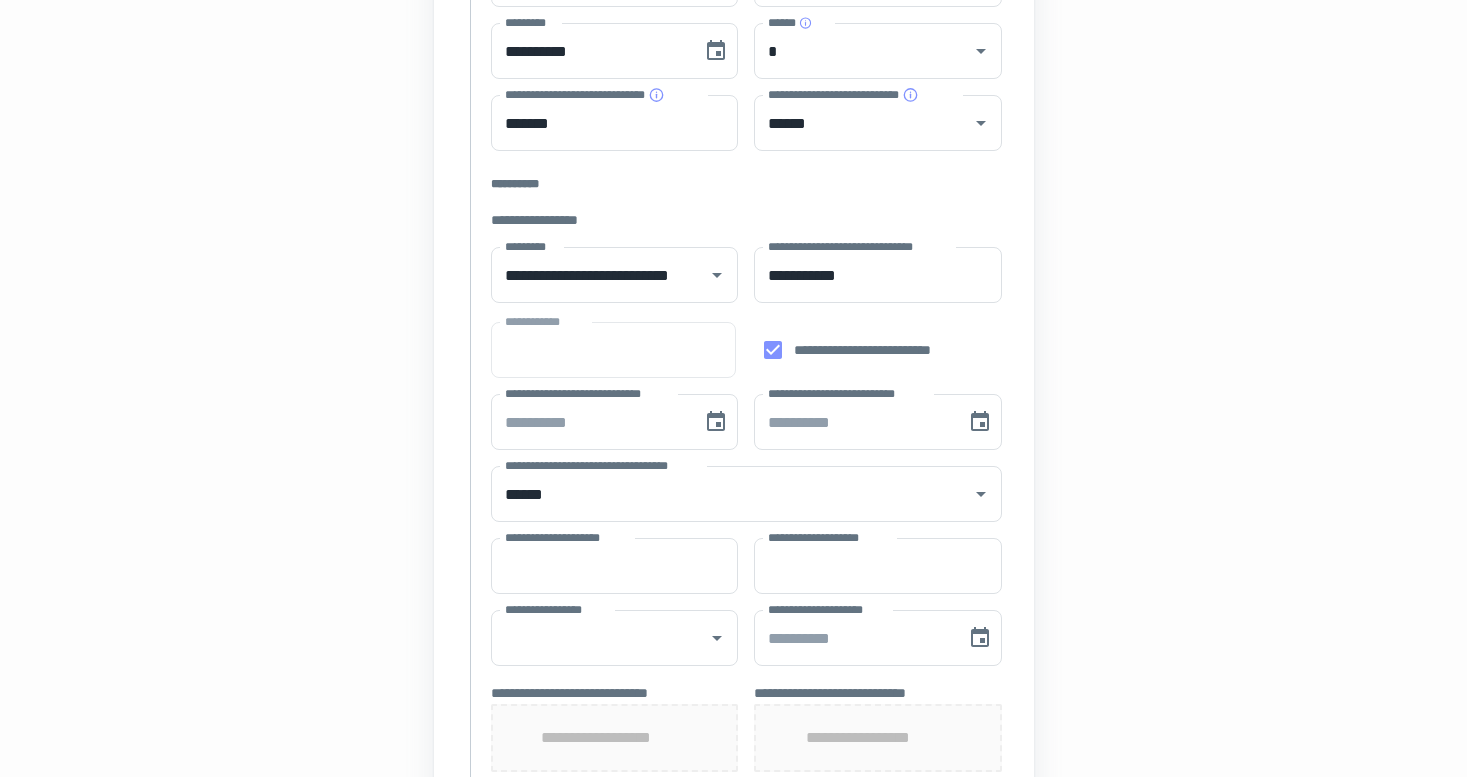 scroll, scrollTop: 495, scrollLeft: 0, axis: vertical 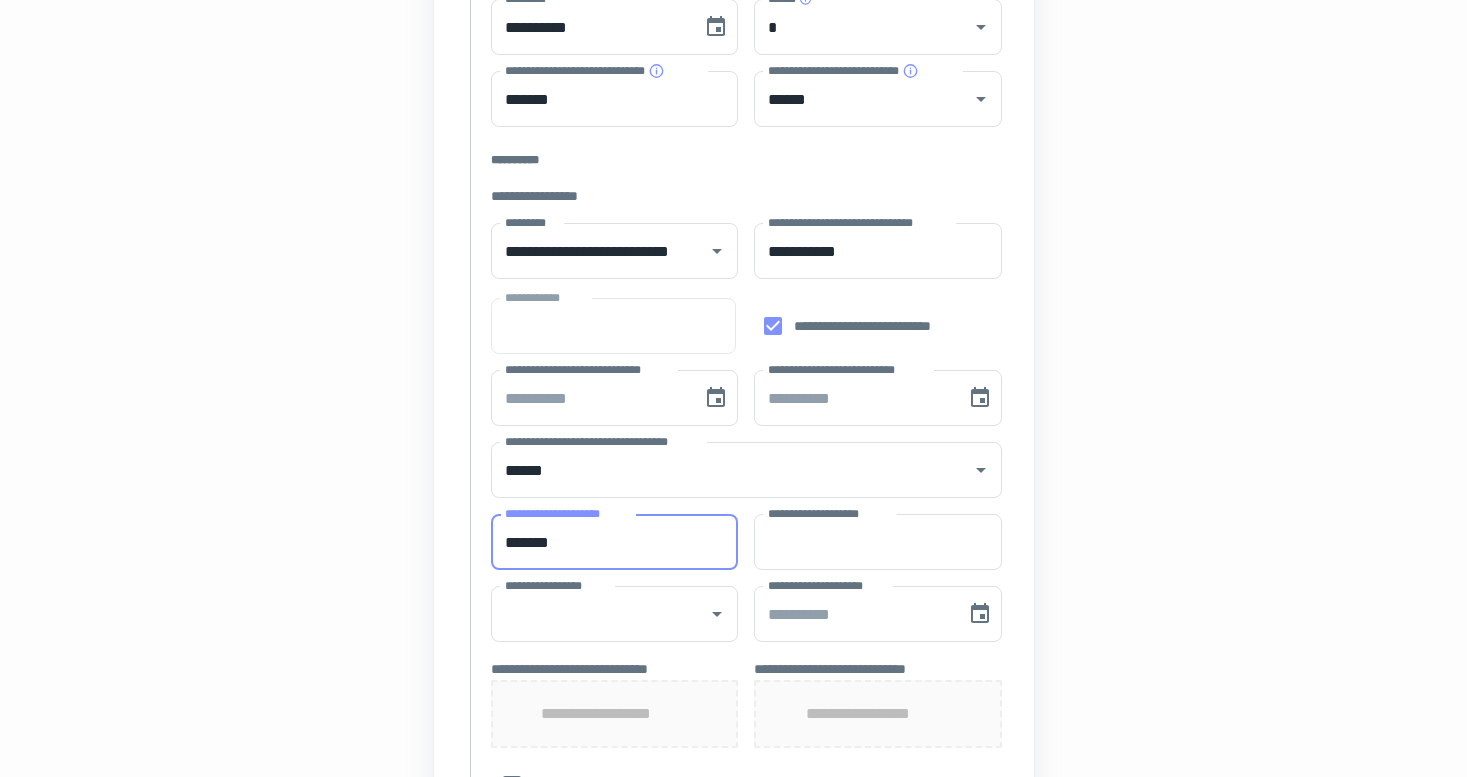 type on "*******" 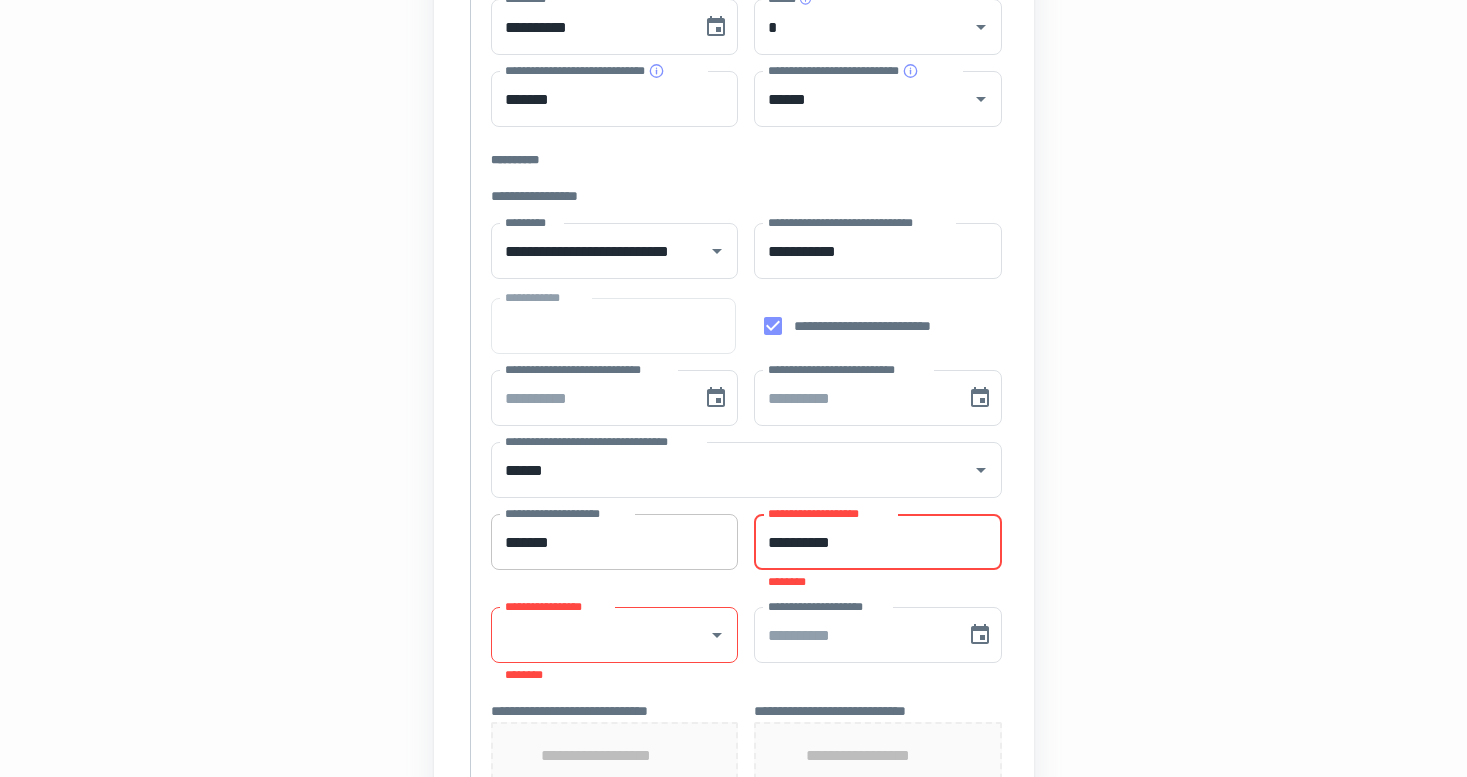type on "**********" 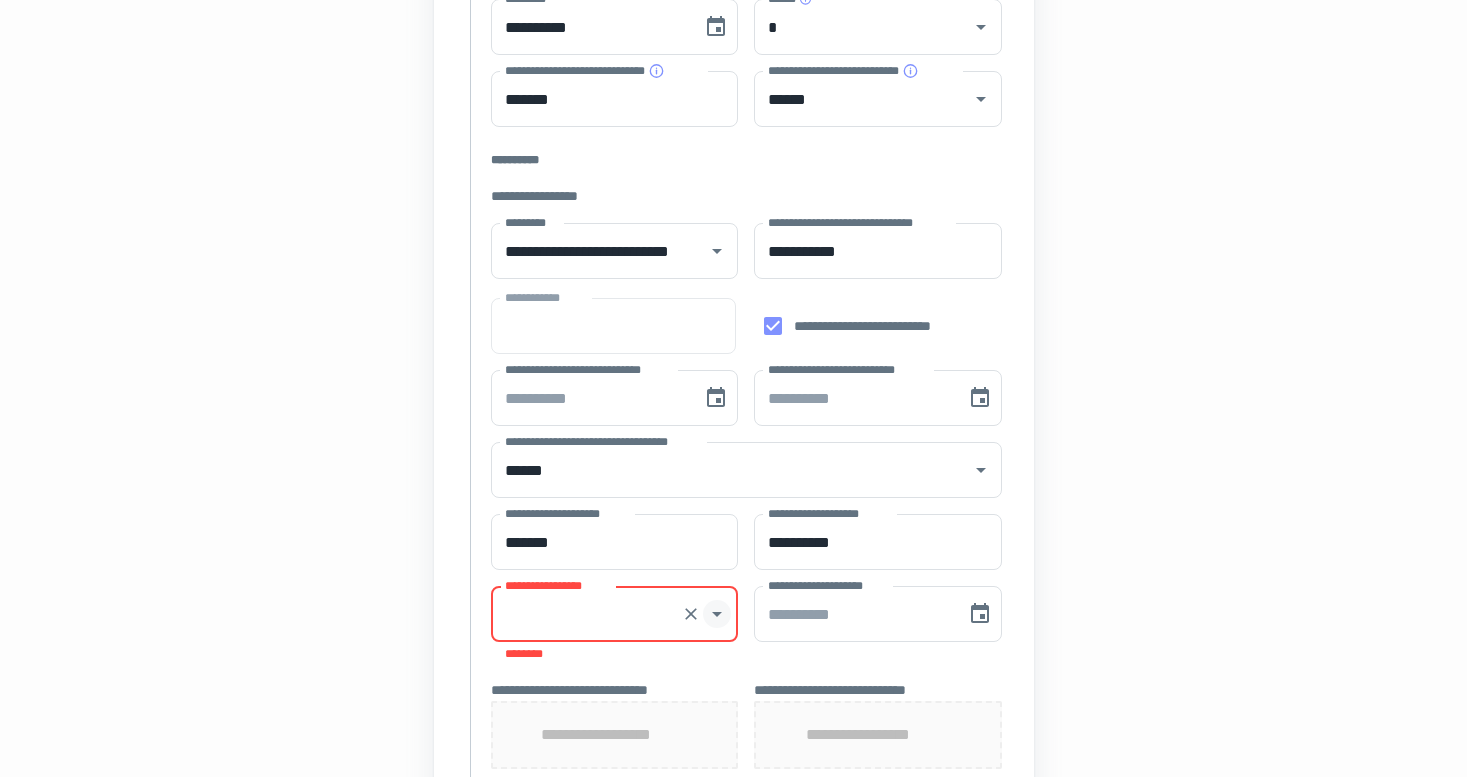 click 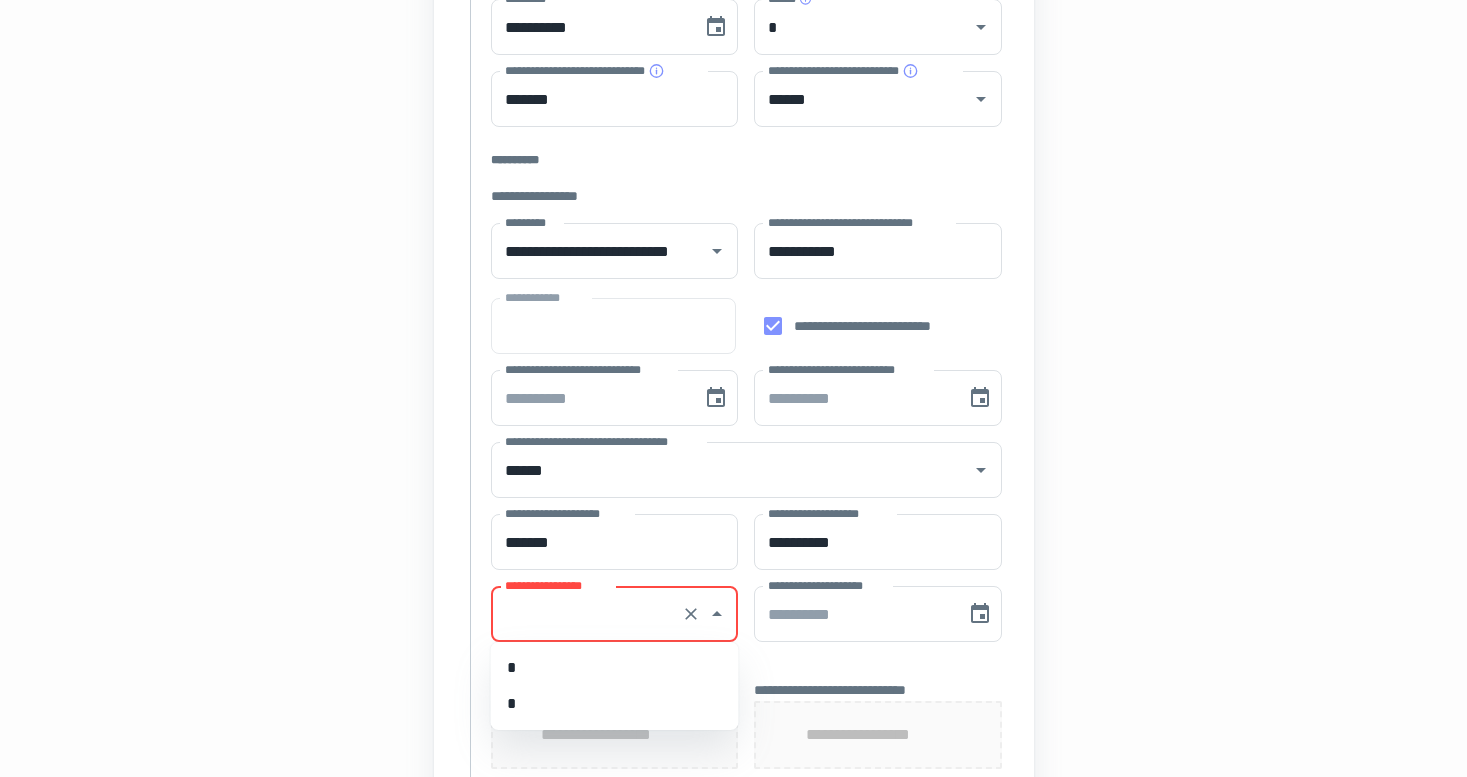 click on "*" at bounding box center [615, 704] 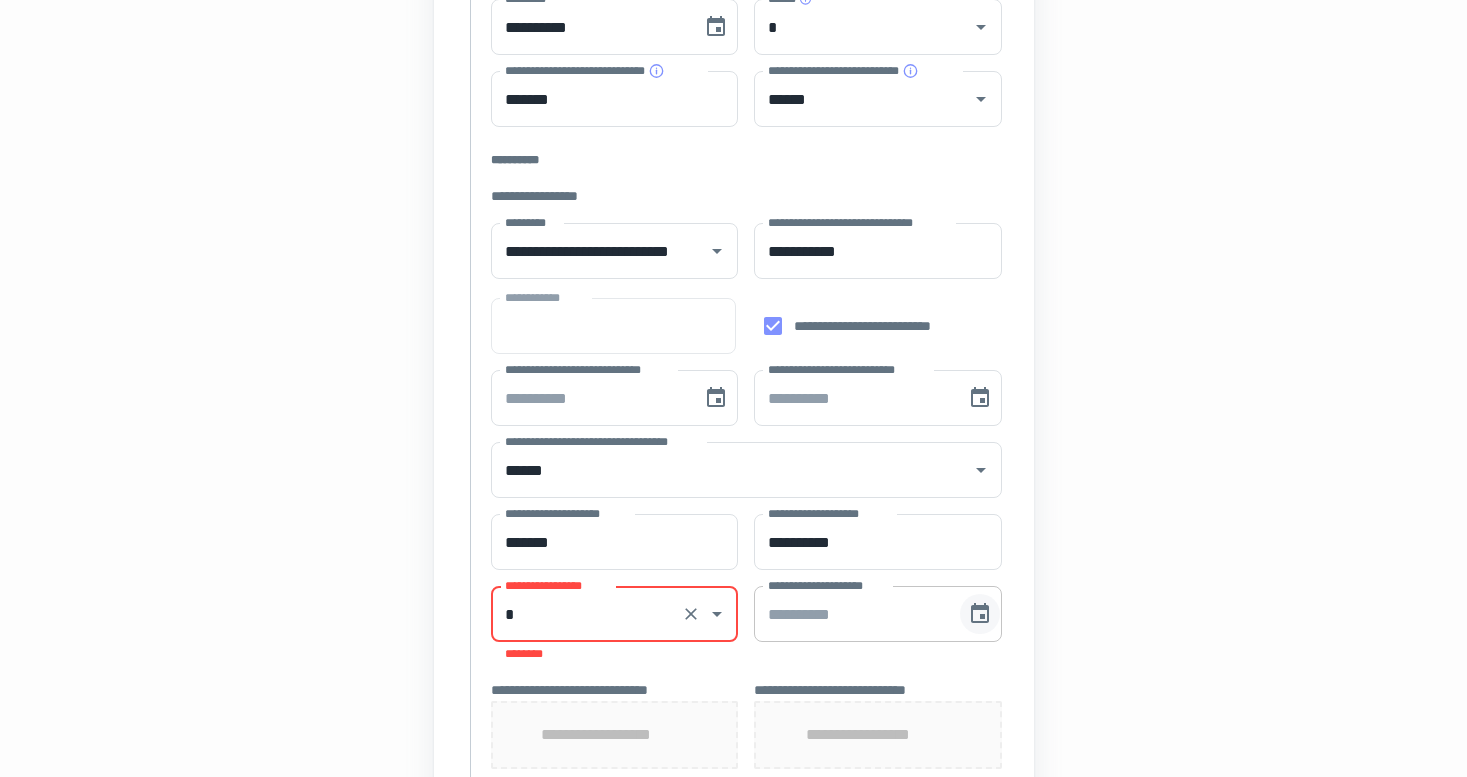 click 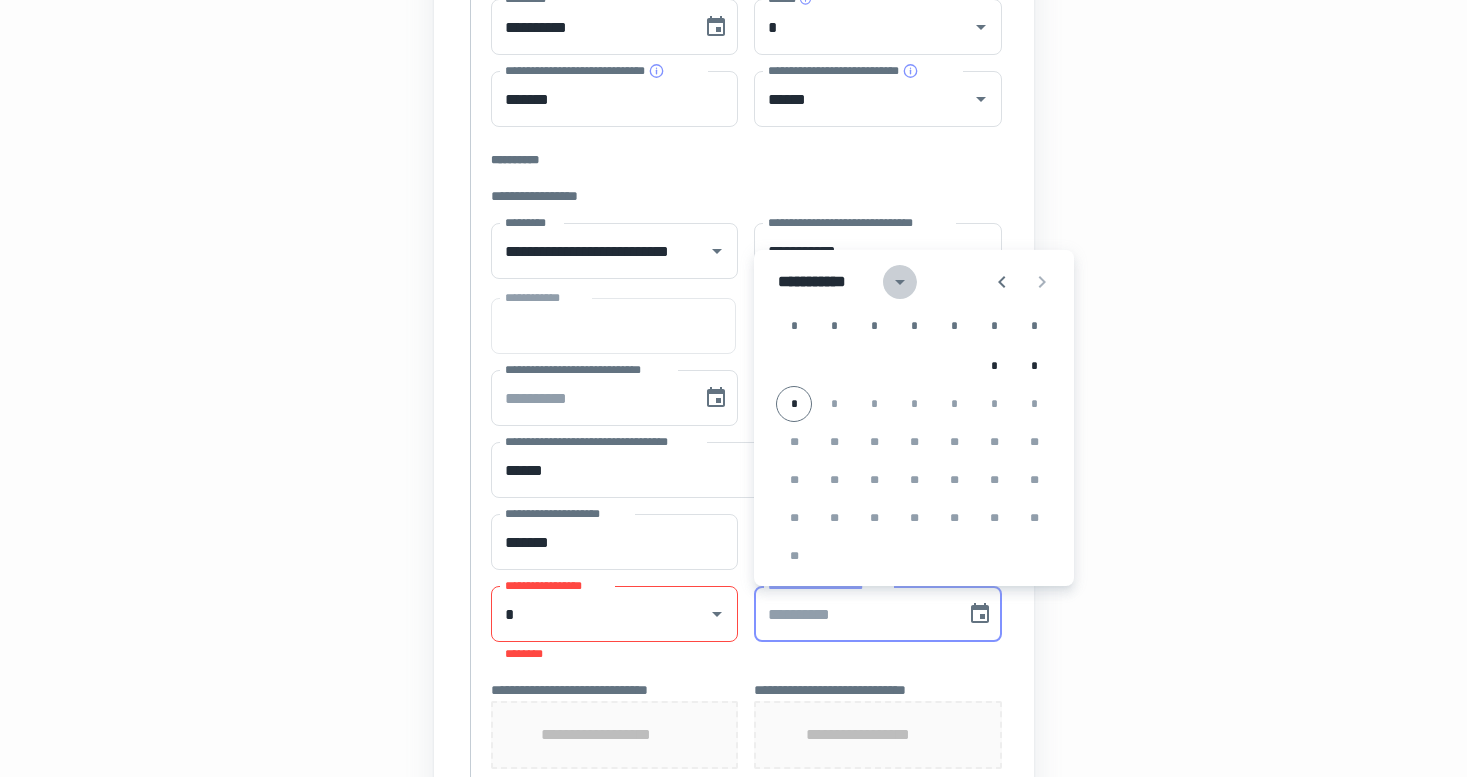 click 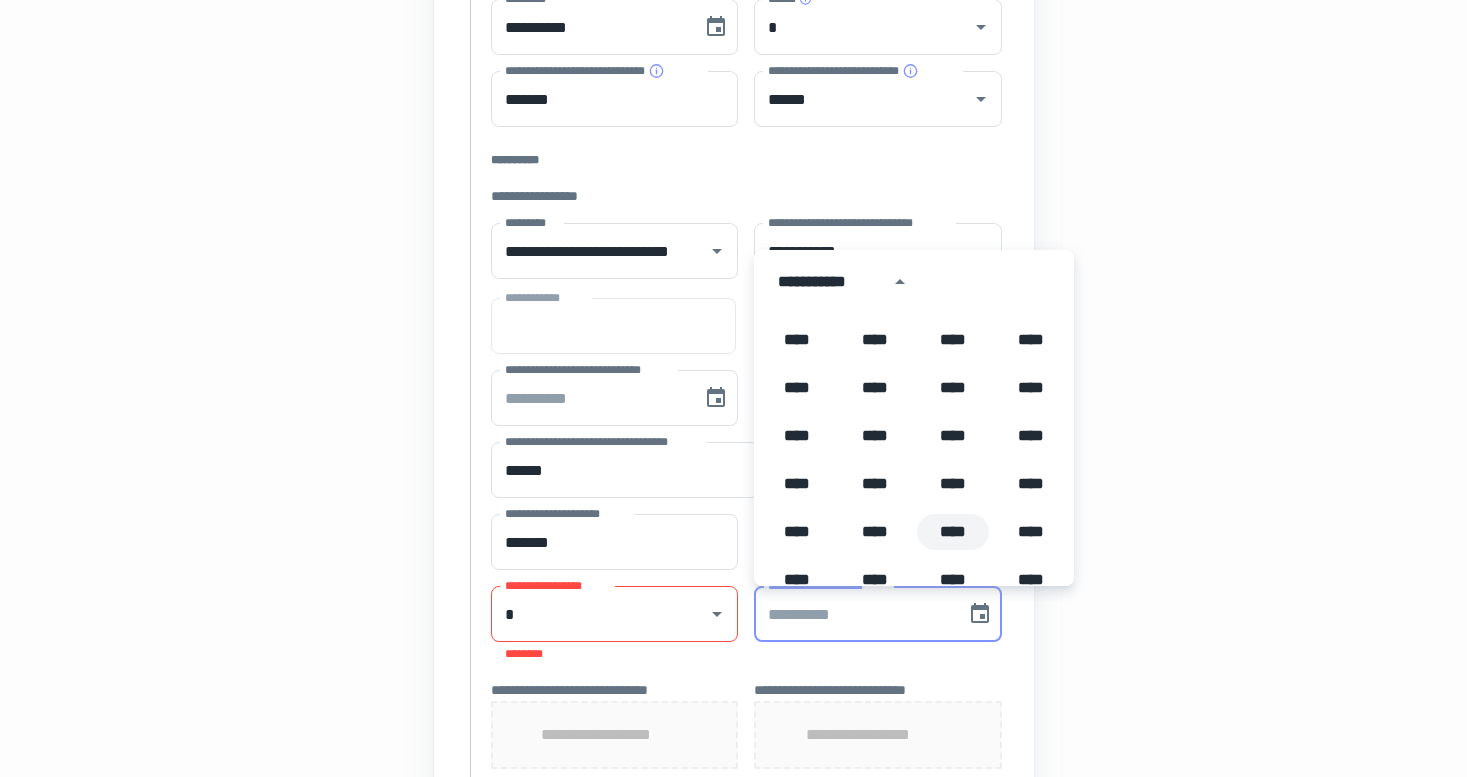 scroll, scrollTop: 1022, scrollLeft: 0, axis: vertical 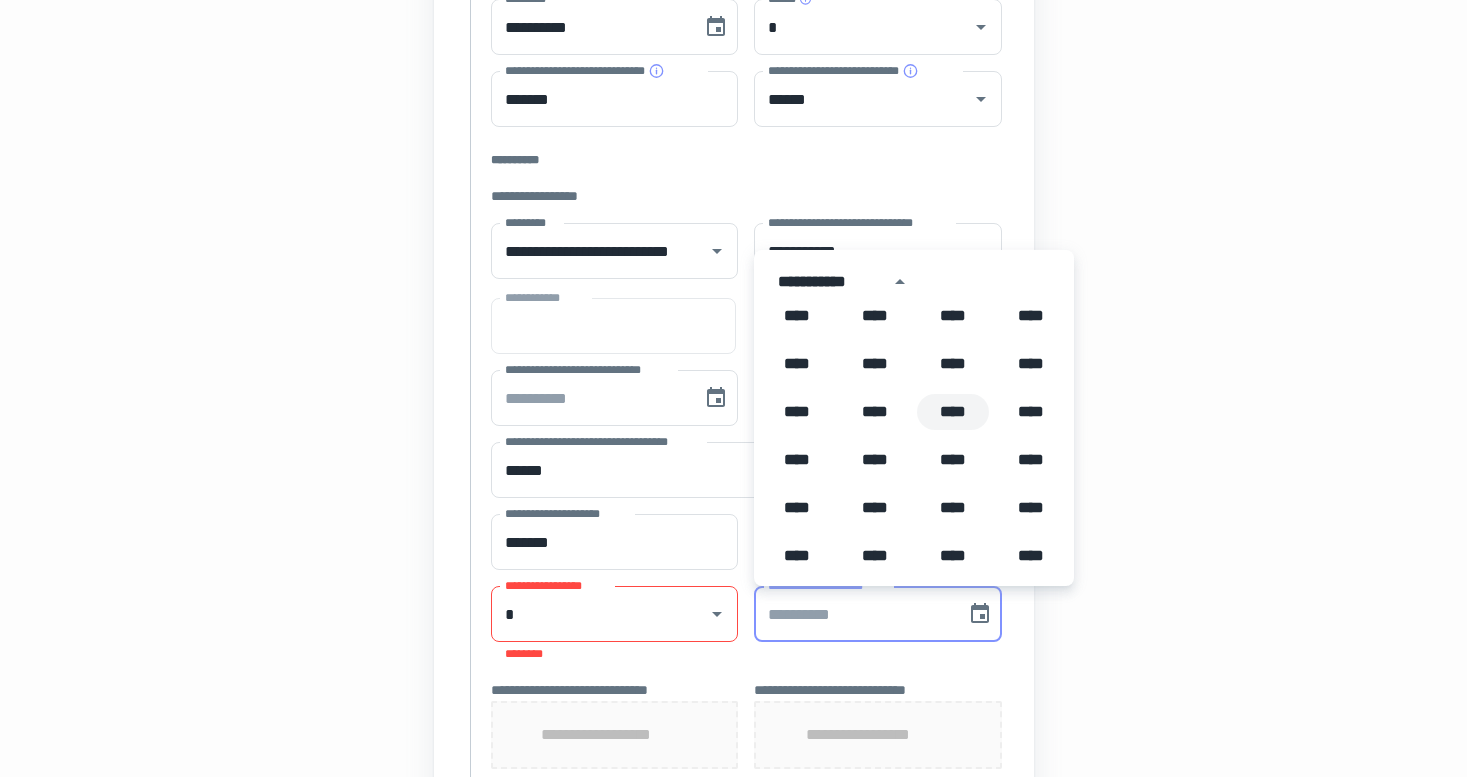 click on "****" at bounding box center [953, 412] 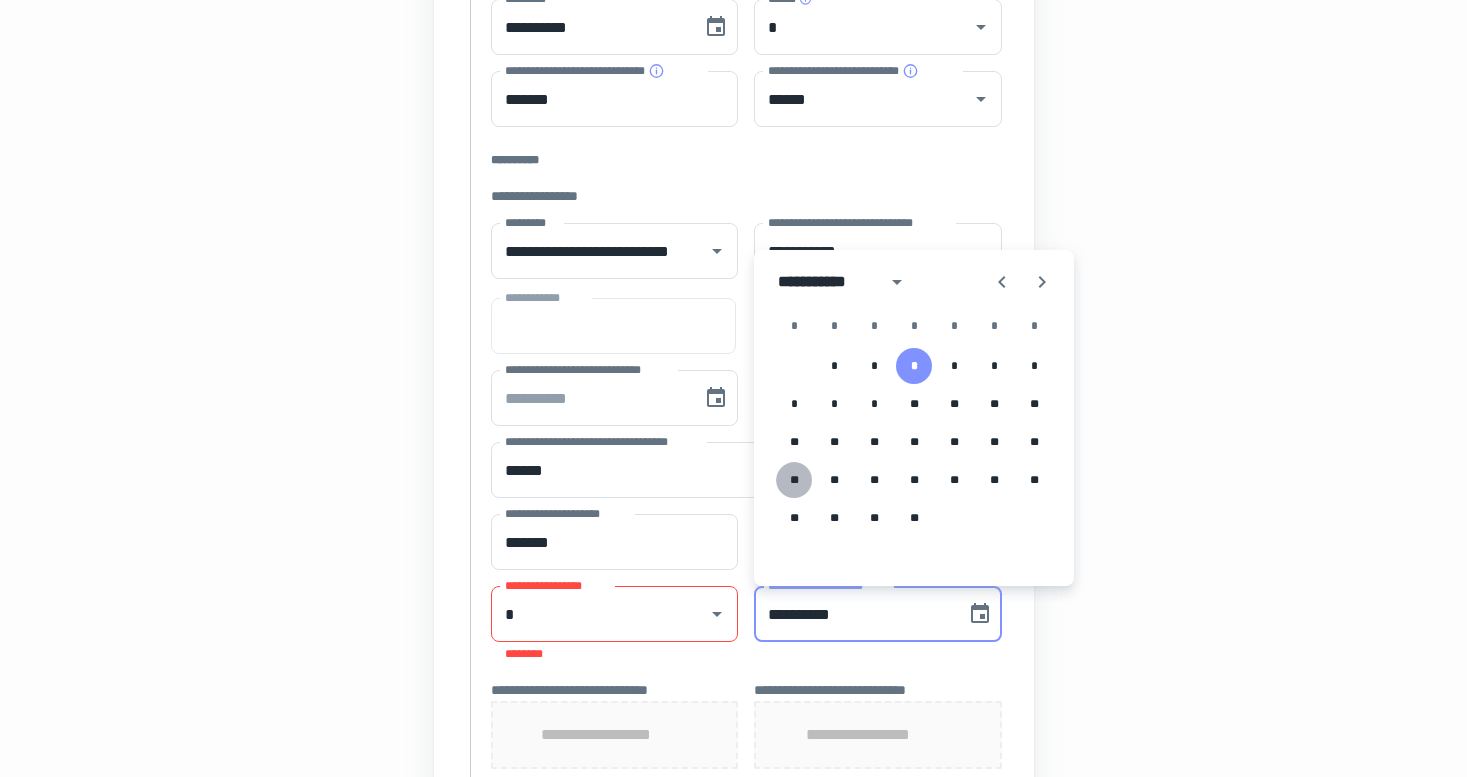 click on "**" at bounding box center [794, 480] 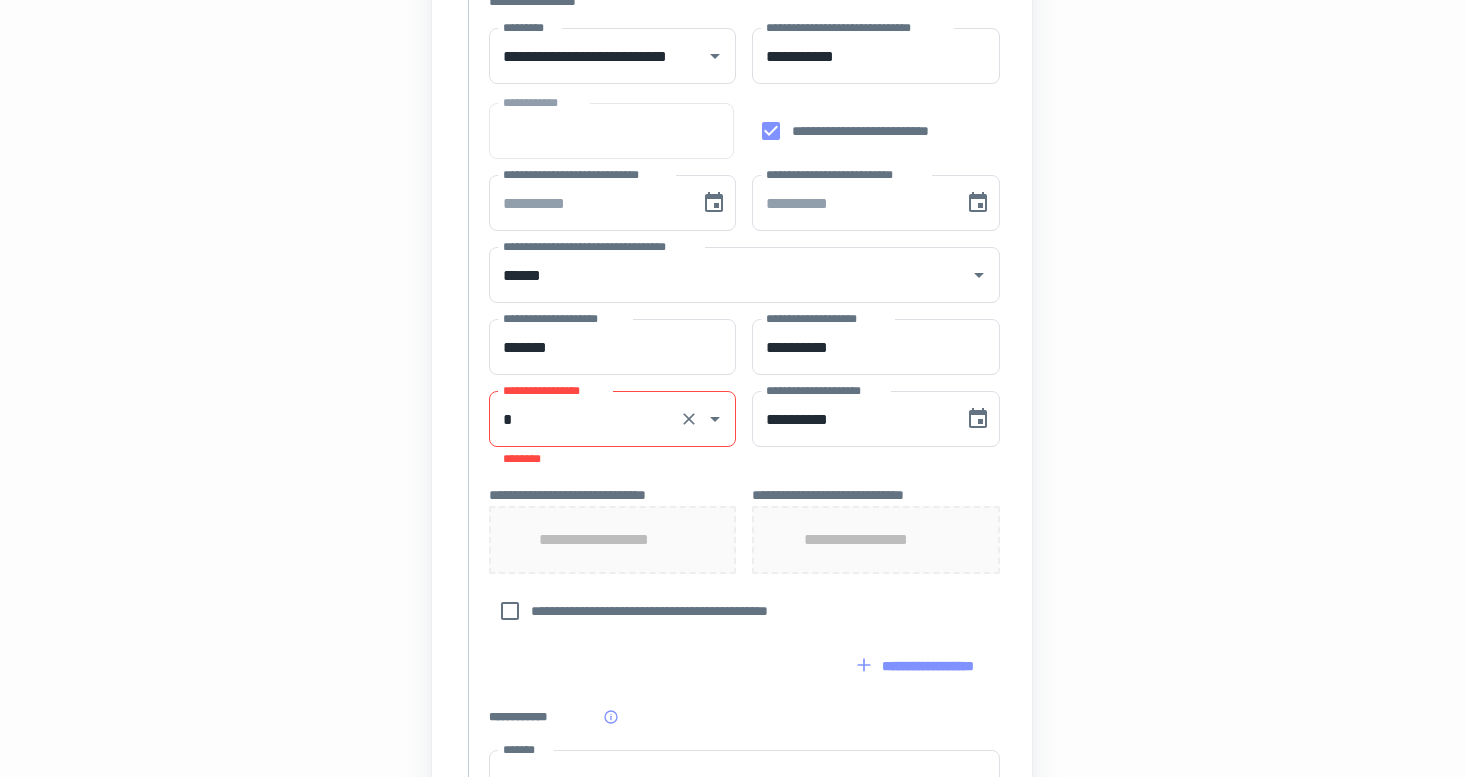 scroll, scrollTop: 720, scrollLeft: 2, axis: both 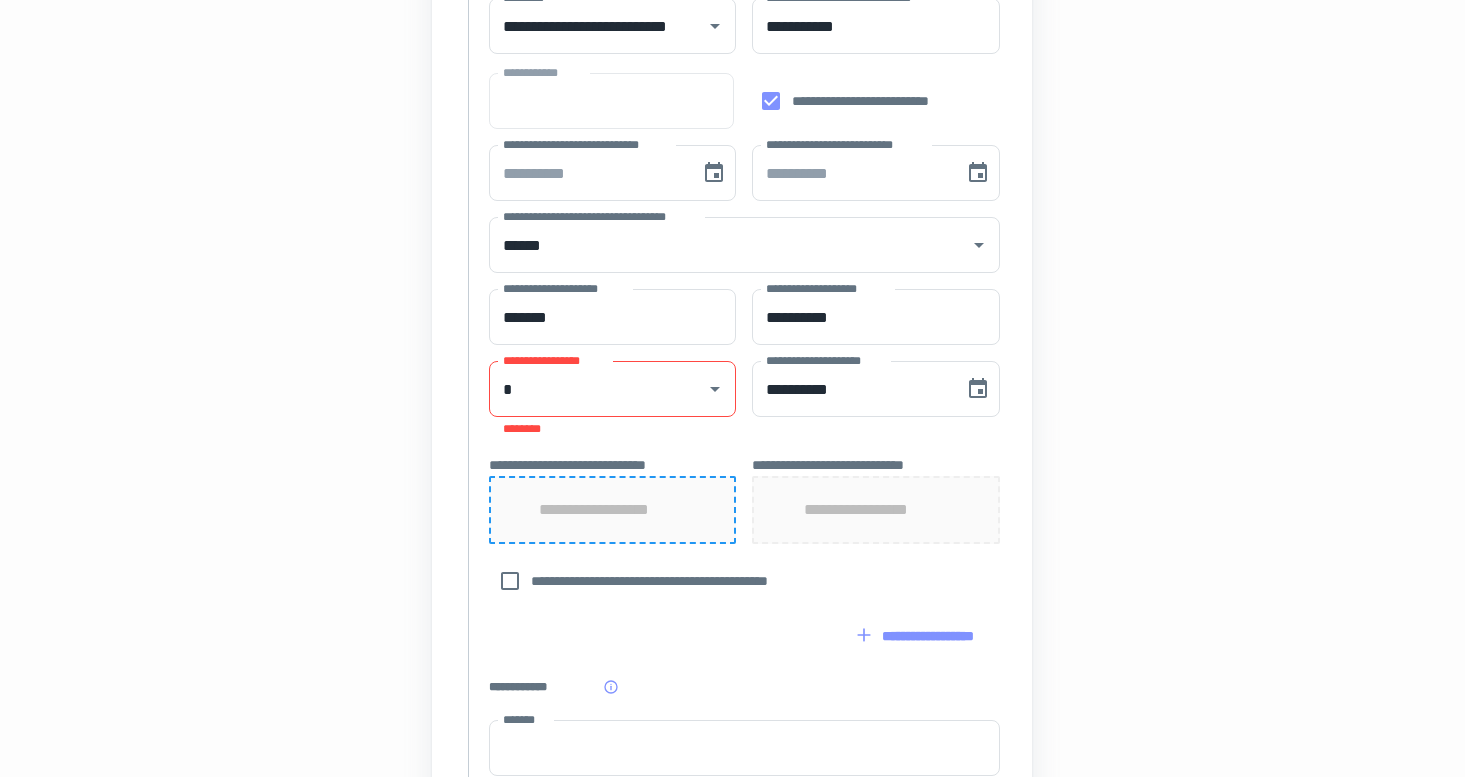 click on "**********" at bounding box center [613, 510] 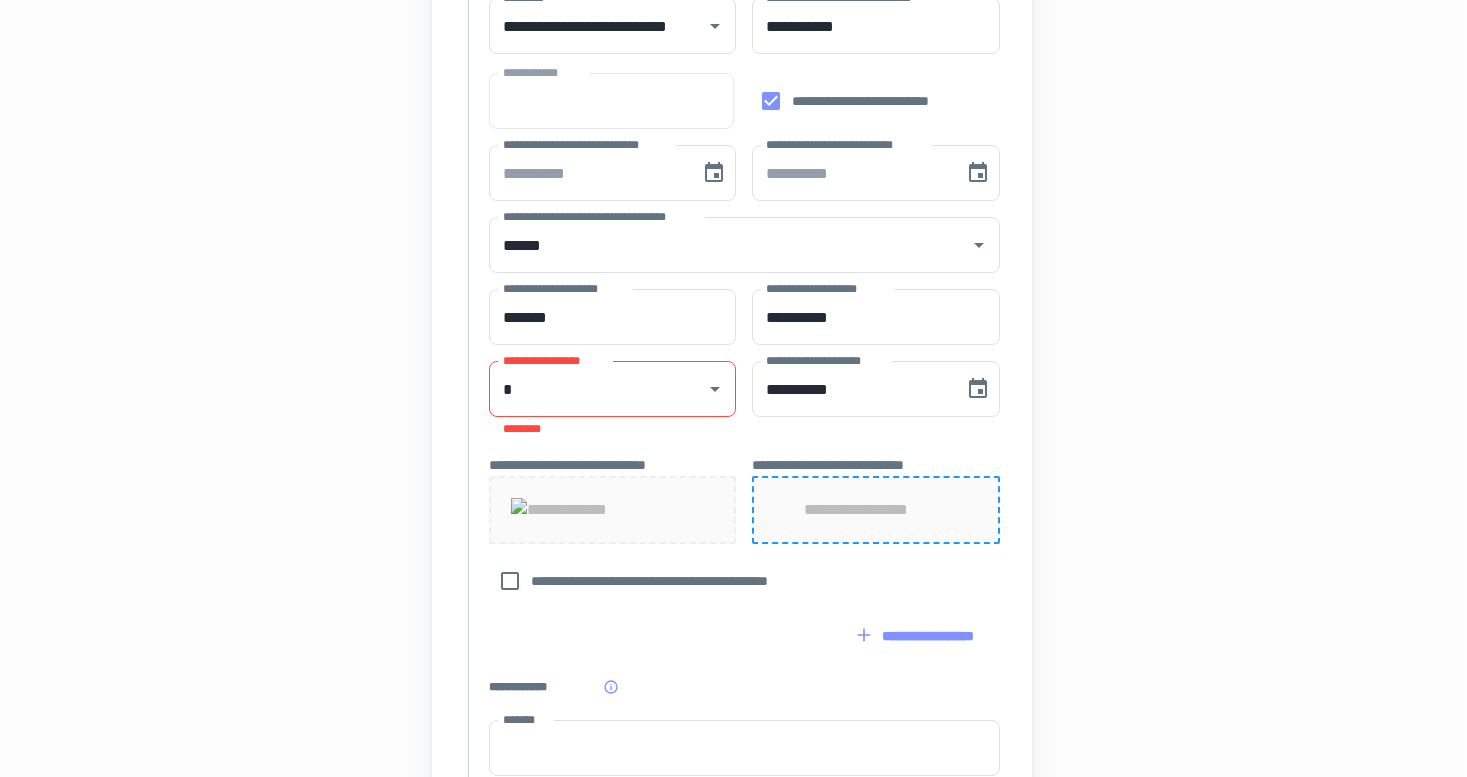 click on "**********" at bounding box center (875, 510) 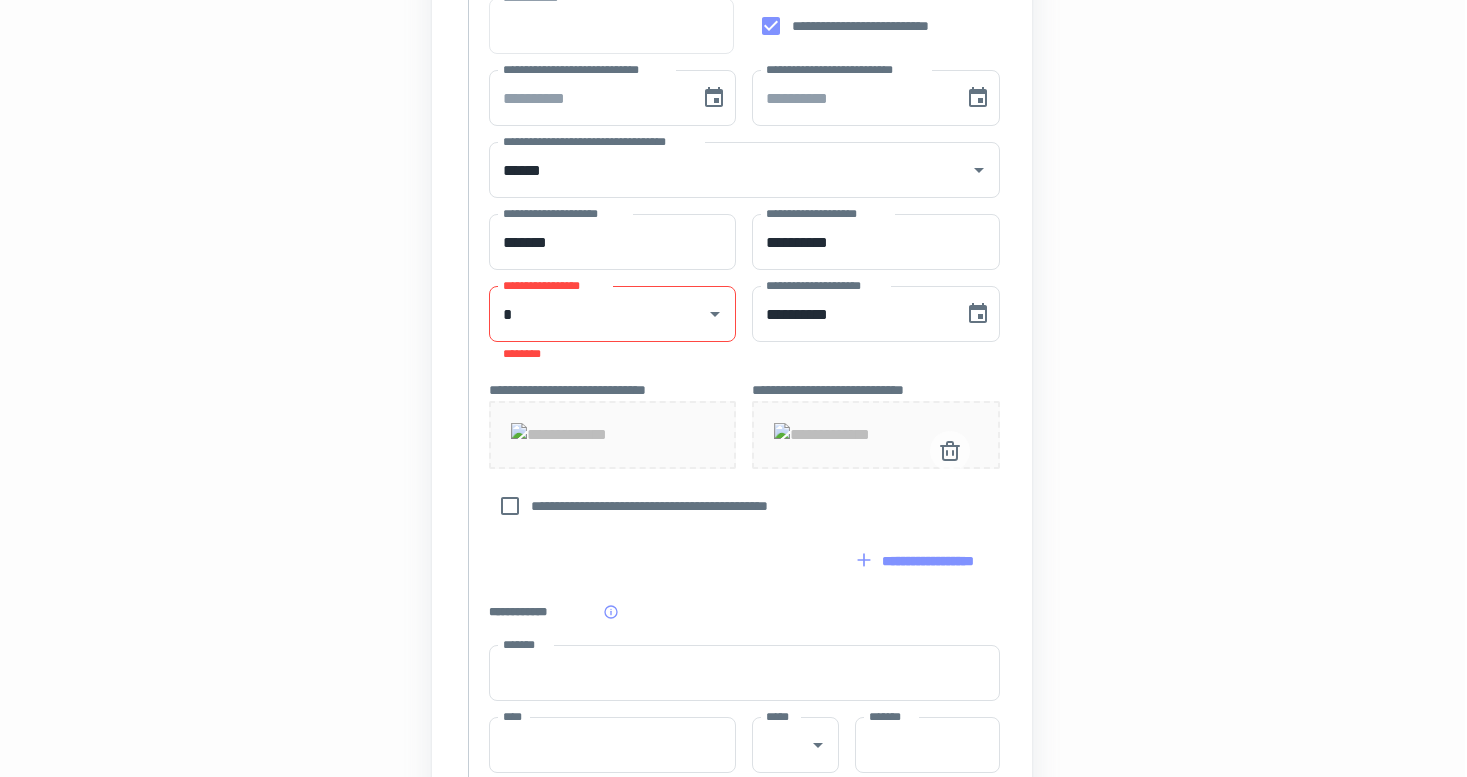 scroll, scrollTop: 849, scrollLeft: 2, axis: both 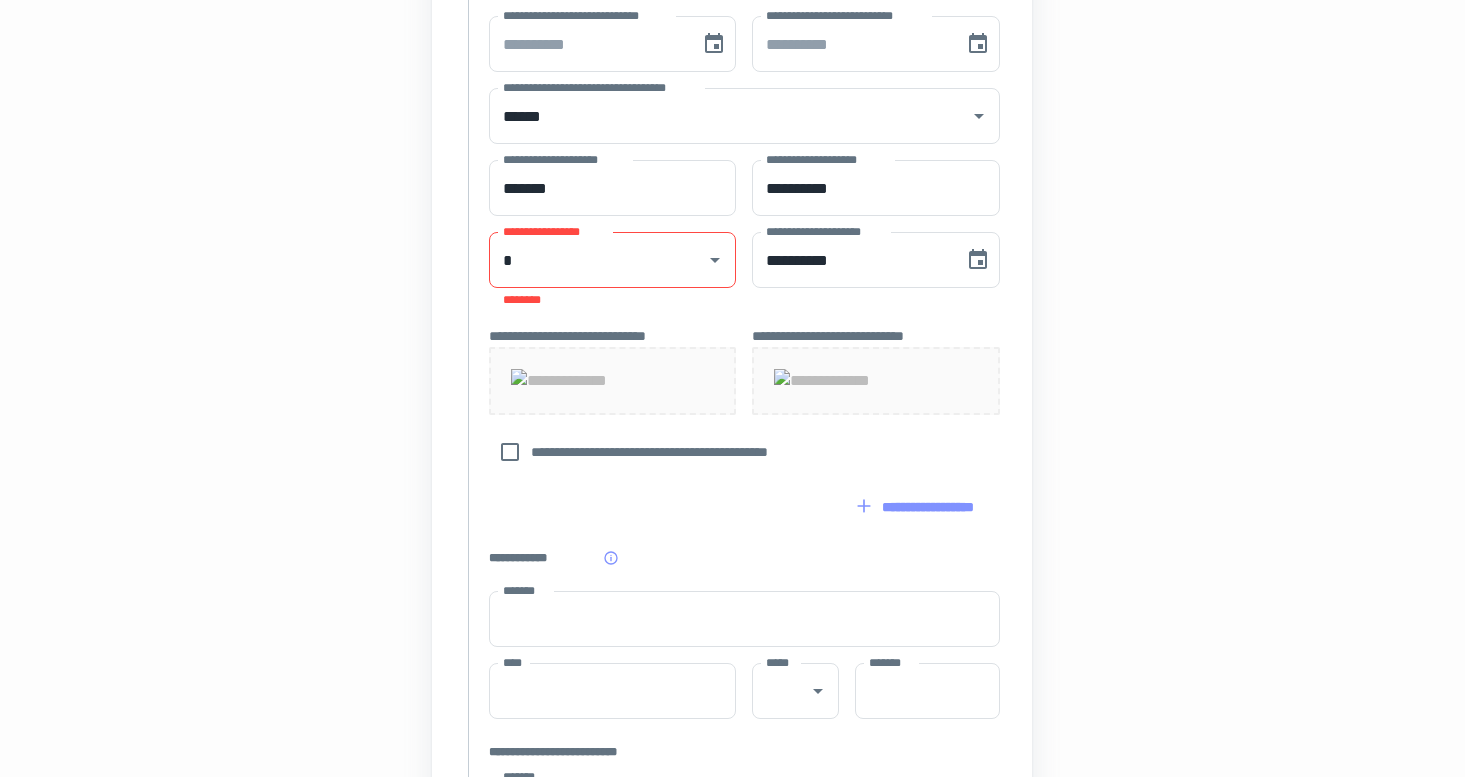 click on "**********" at bounding box center (744, 507) 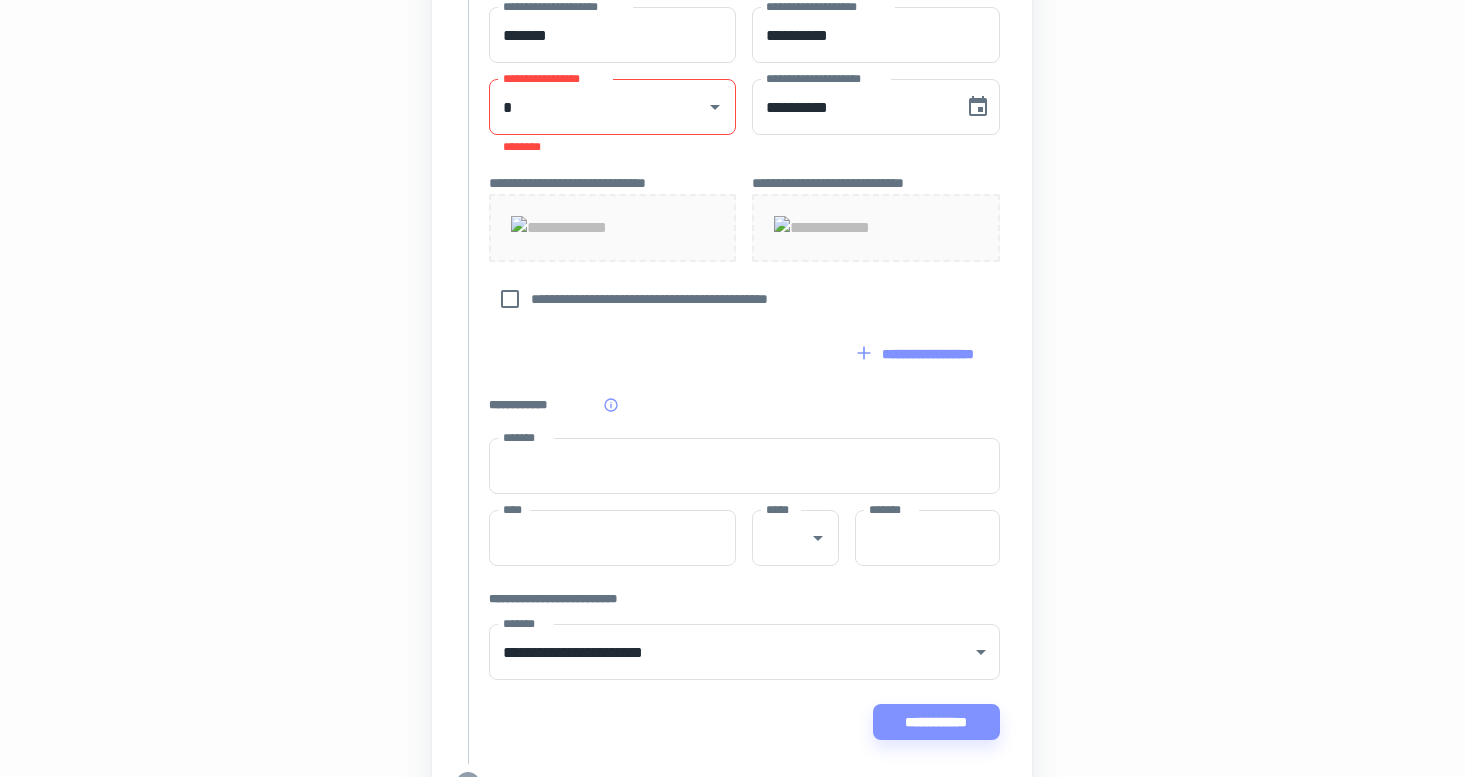 scroll, scrollTop: 1003, scrollLeft: 2, axis: both 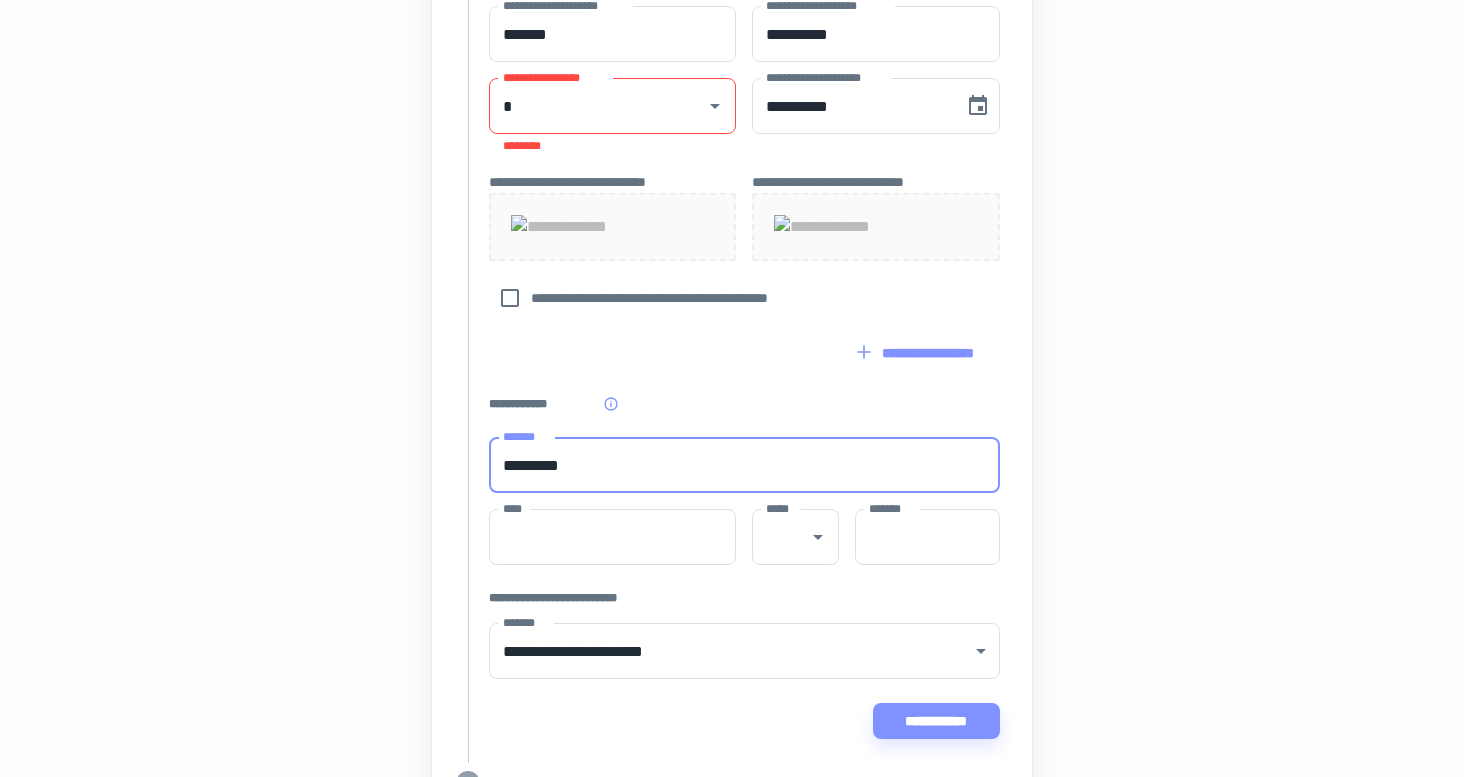 type on "*********" 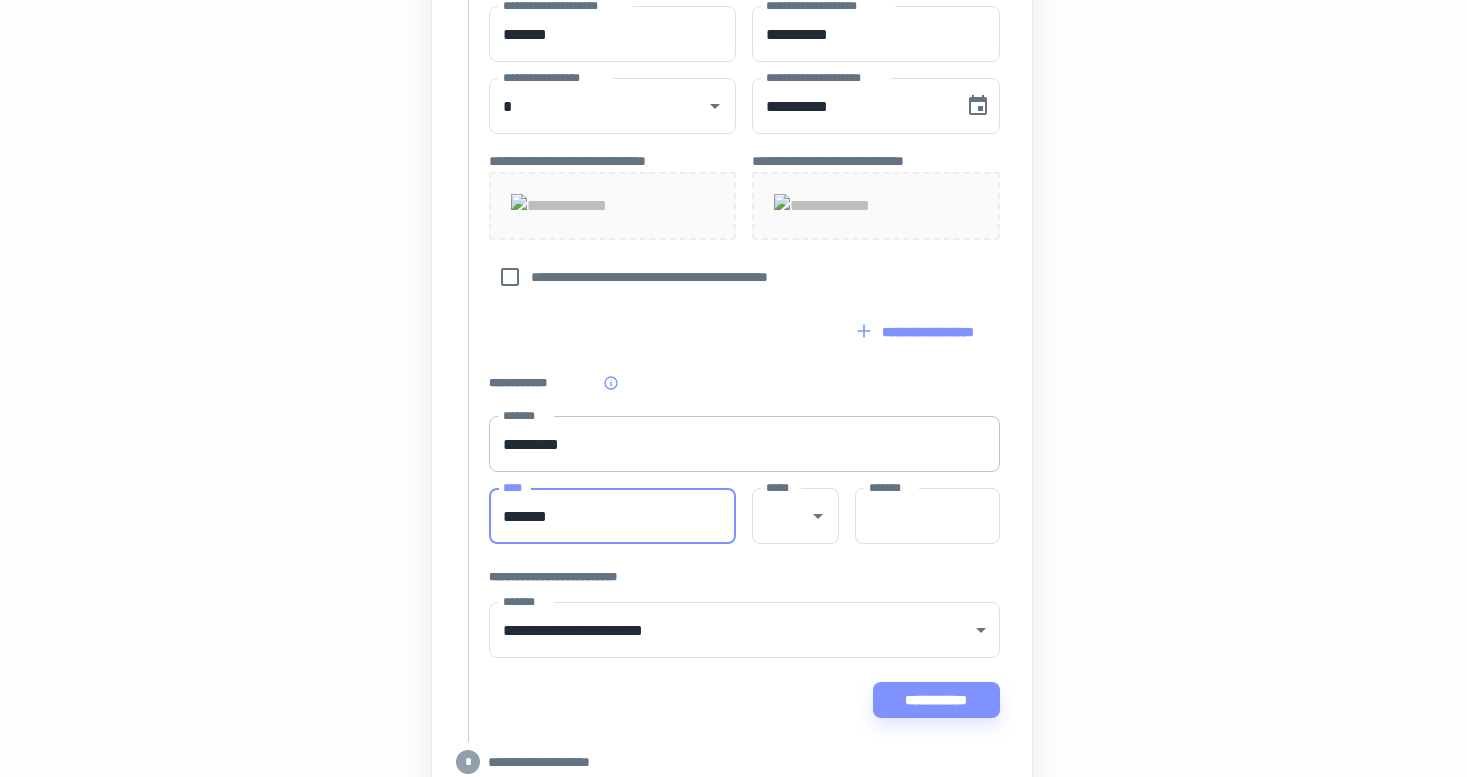 type on "*******" 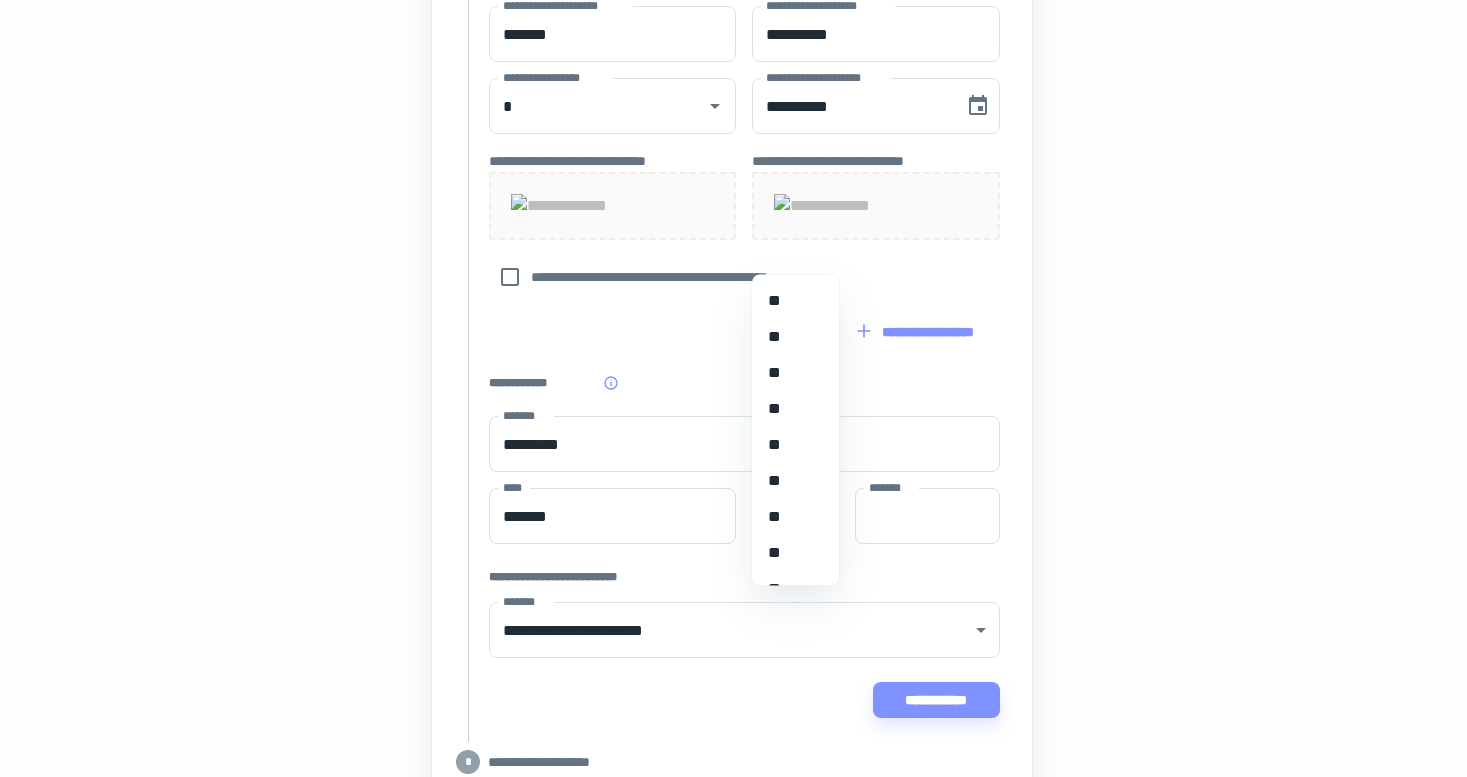 click on "**" at bounding box center [795, 445] 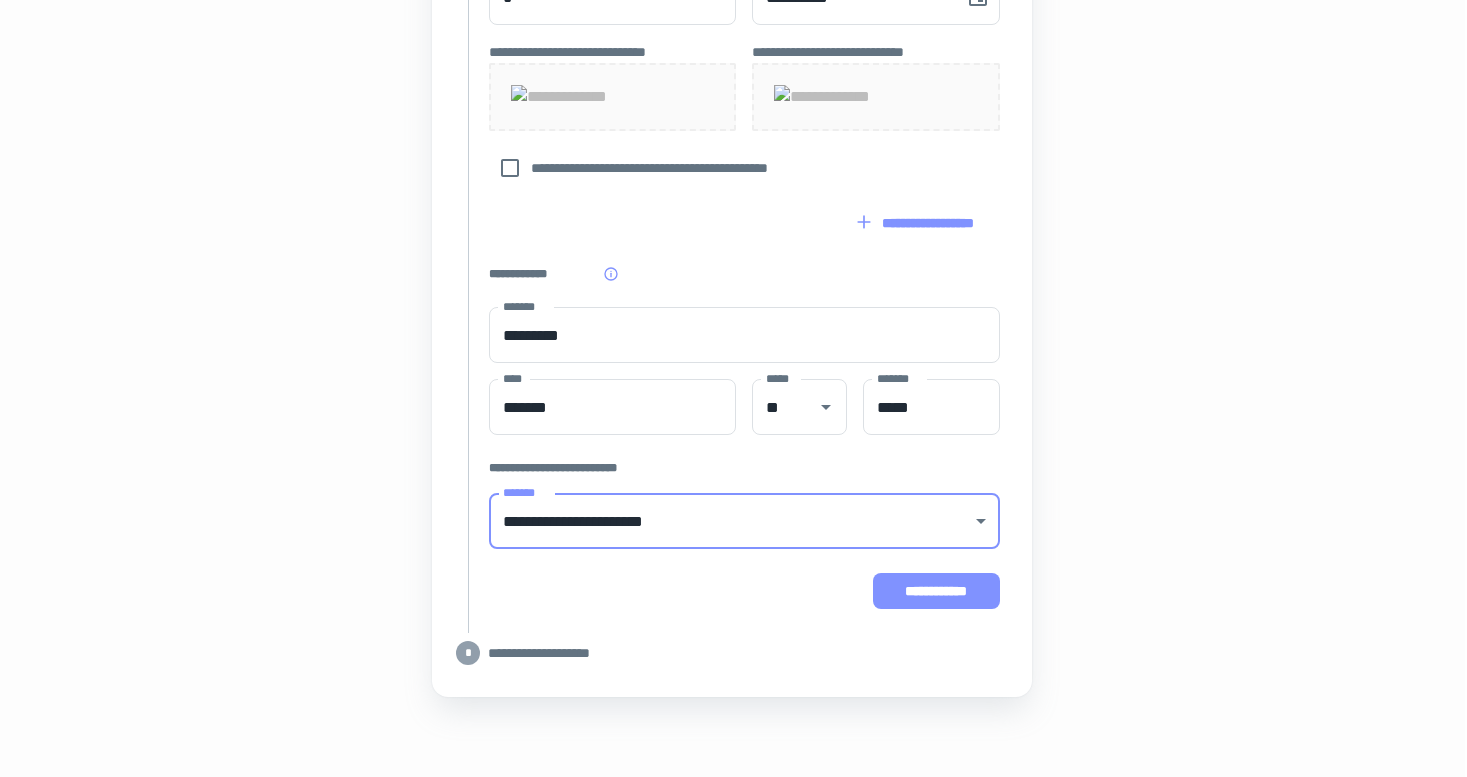 scroll, scrollTop: 1210, scrollLeft: 2, axis: both 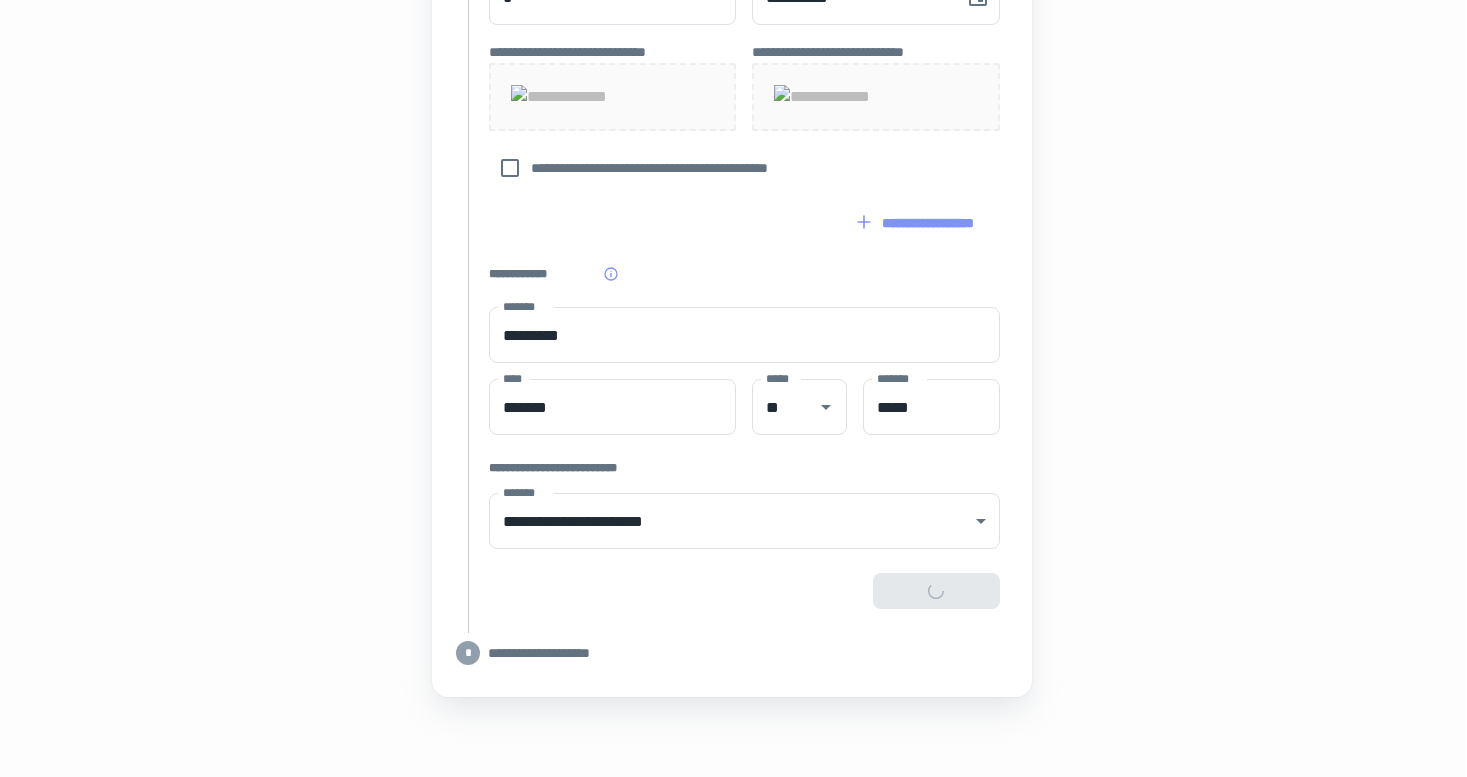 type on "**********" 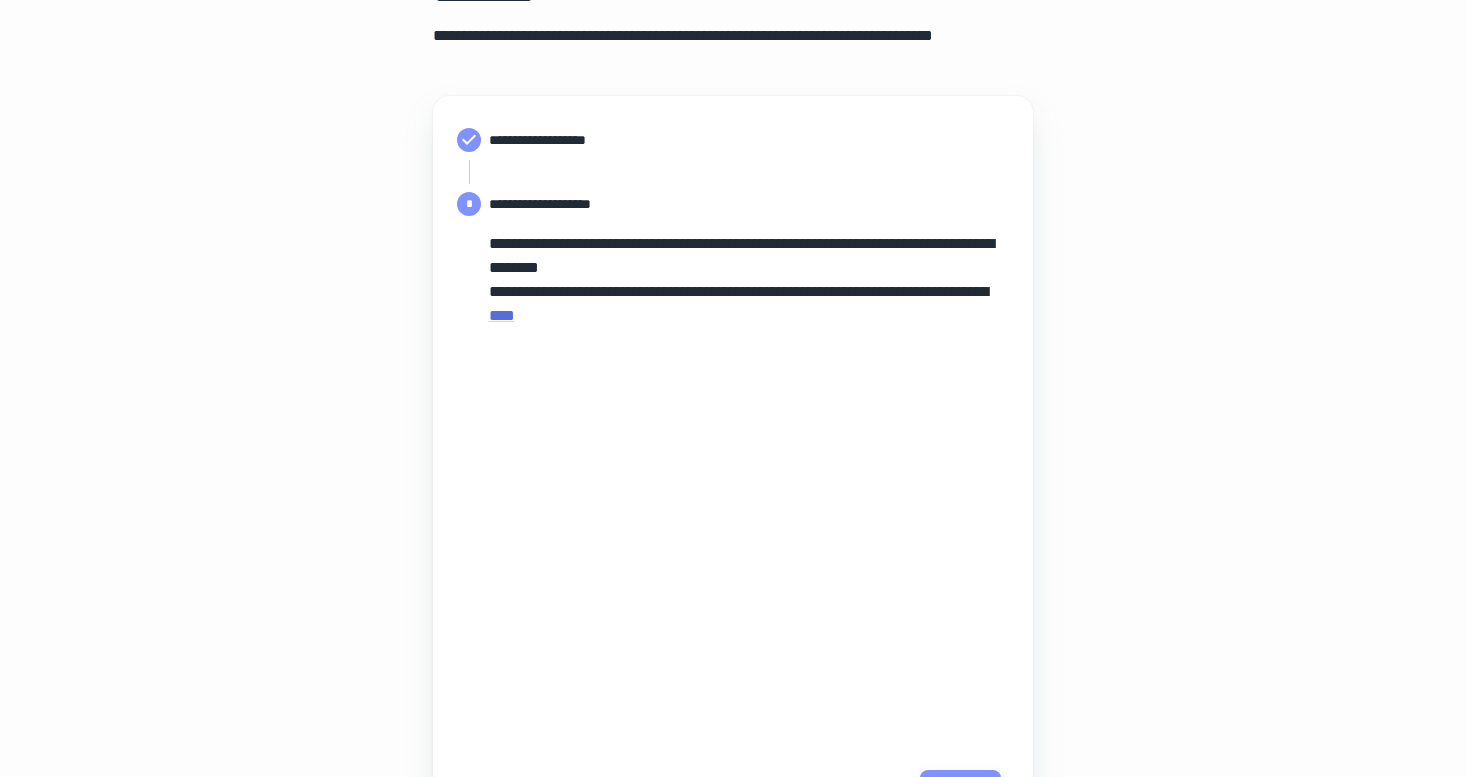 scroll, scrollTop: 143, scrollLeft: 1, axis: both 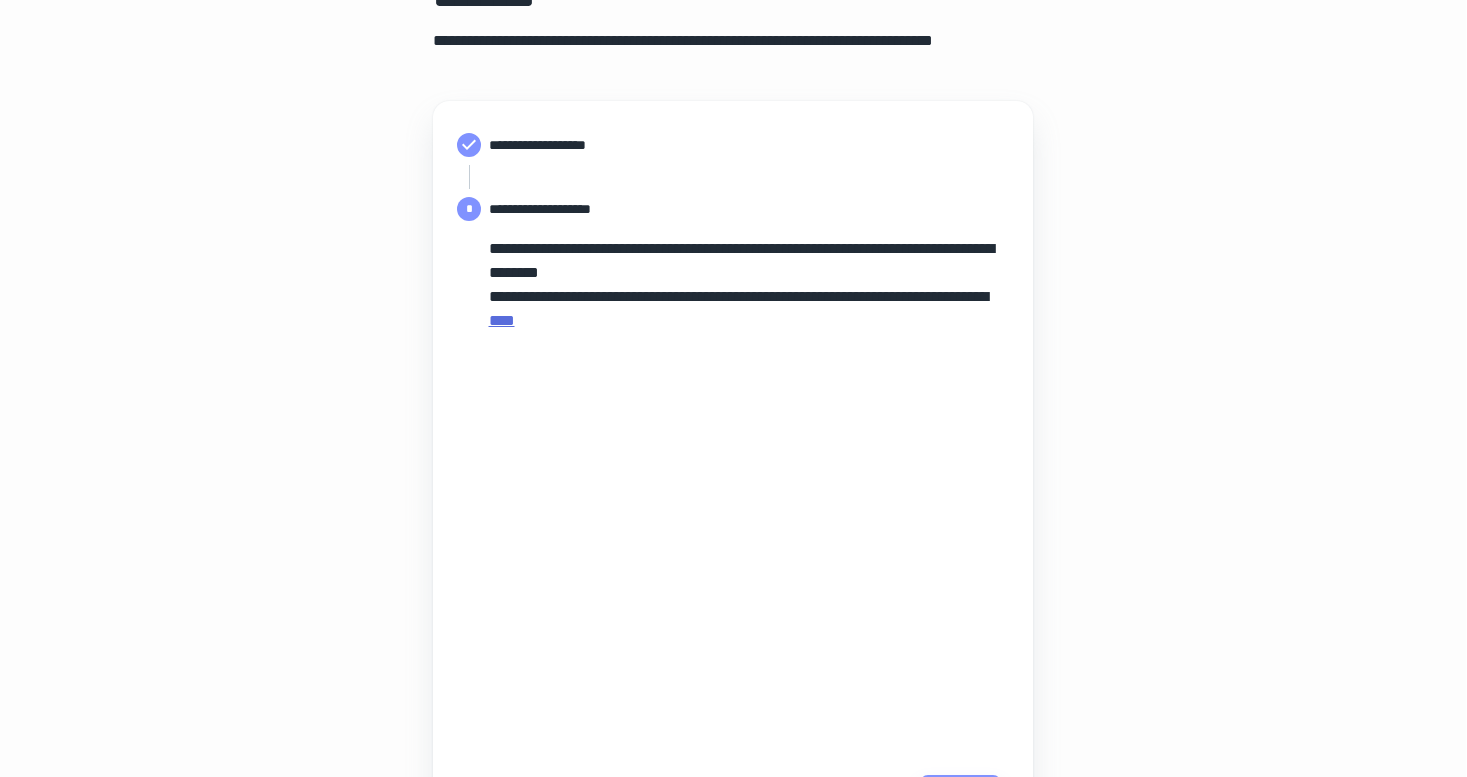 click on "****" at bounding box center (502, 320) 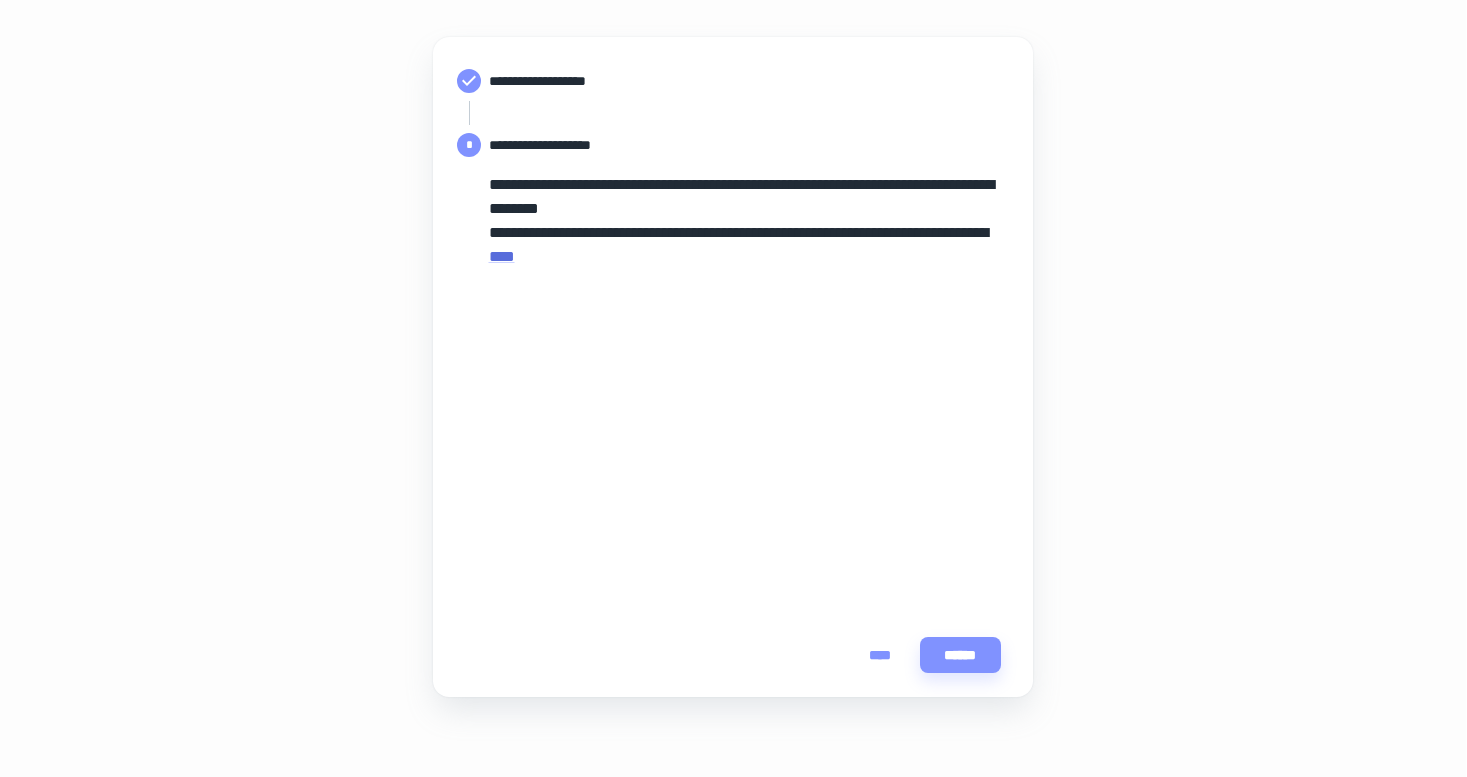 scroll, scrollTop: 207, scrollLeft: 1, axis: both 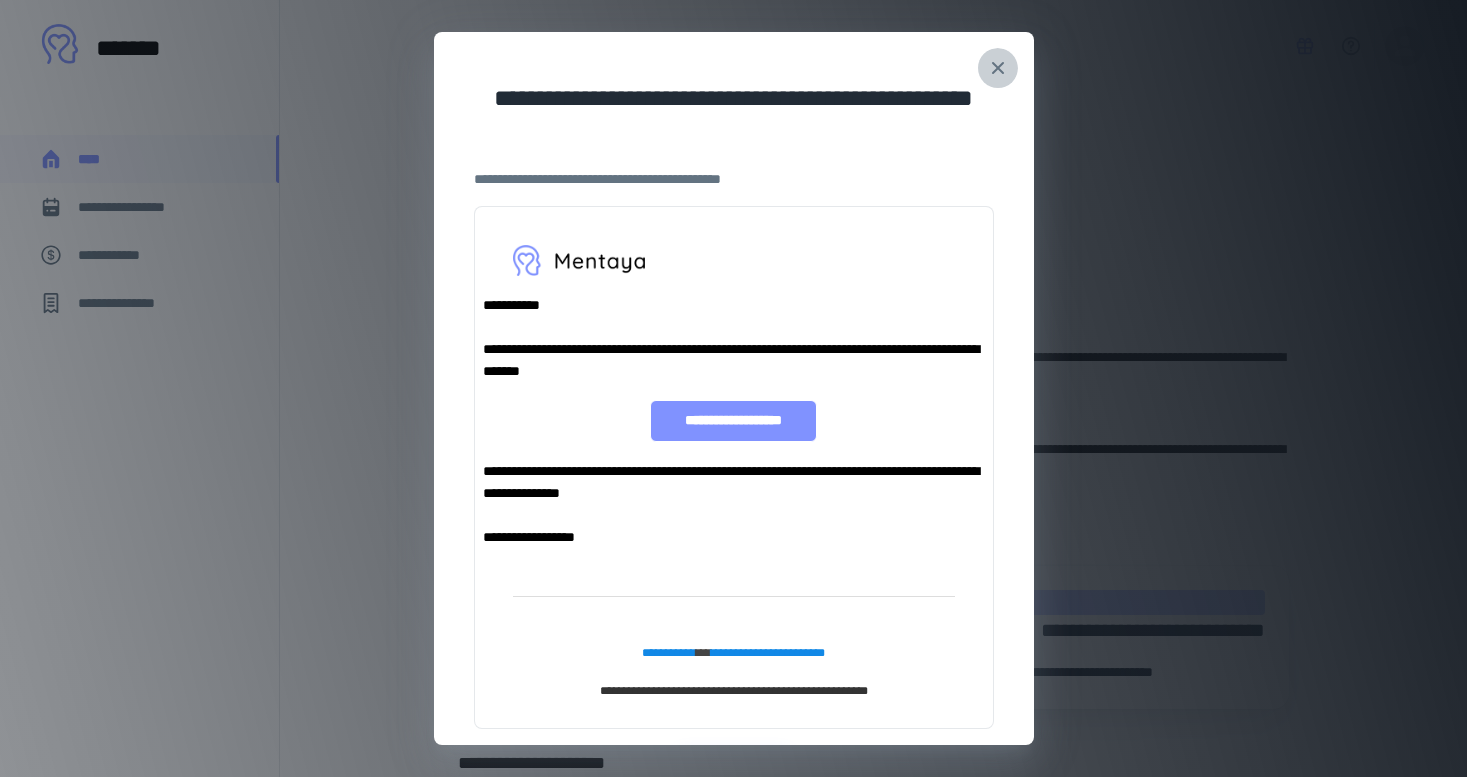 click 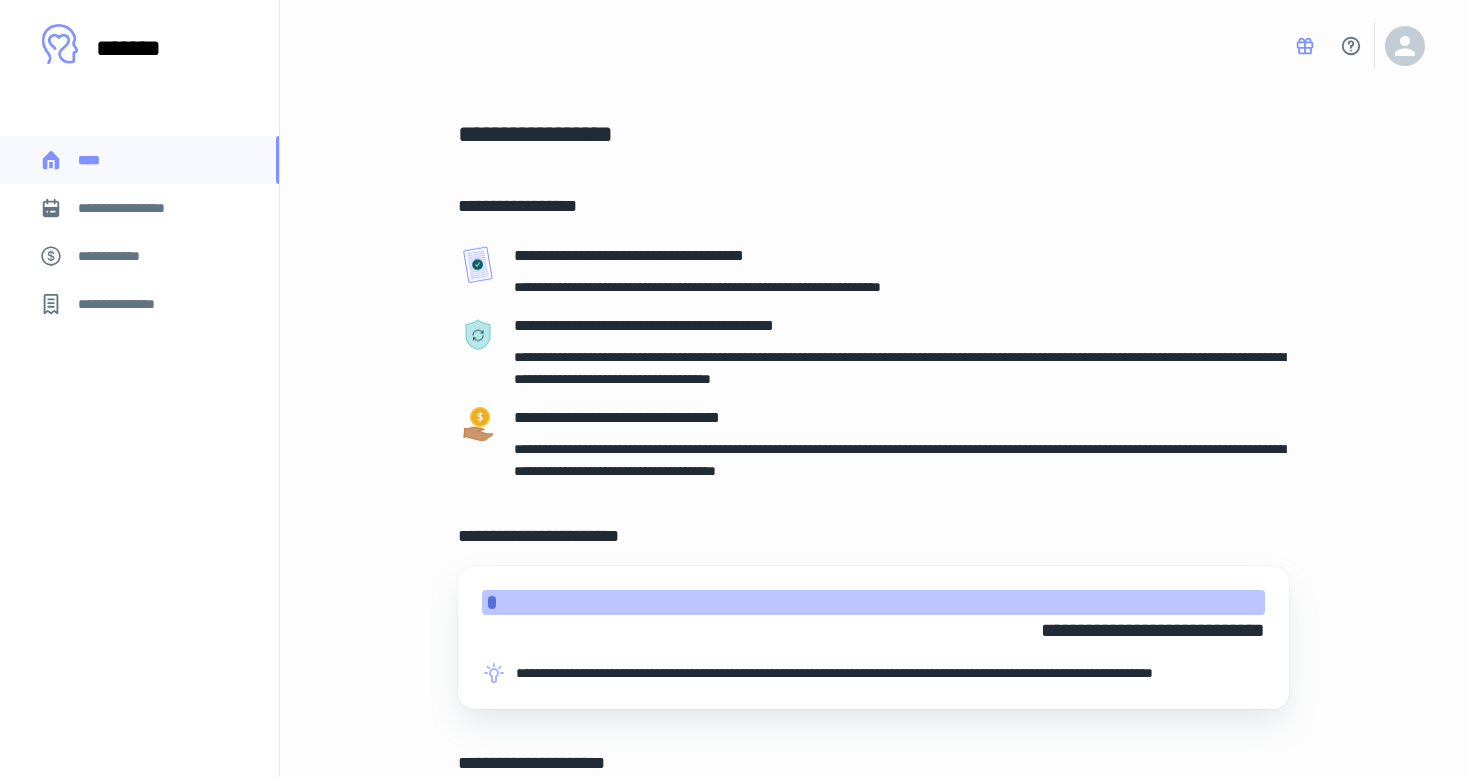scroll, scrollTop: 0, scrollLeft: 0, axis: both 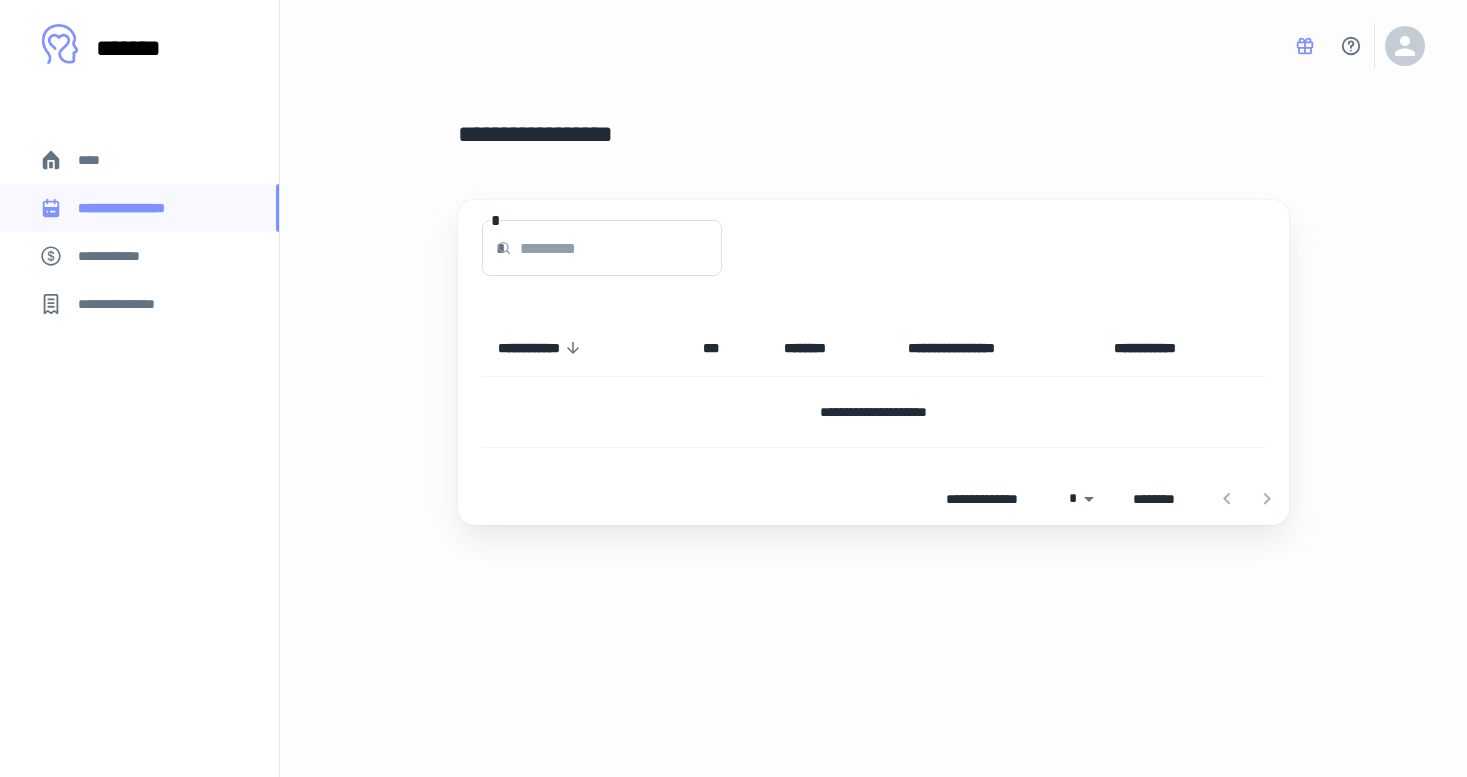 click on "**********" at bounding box center [119, 256] 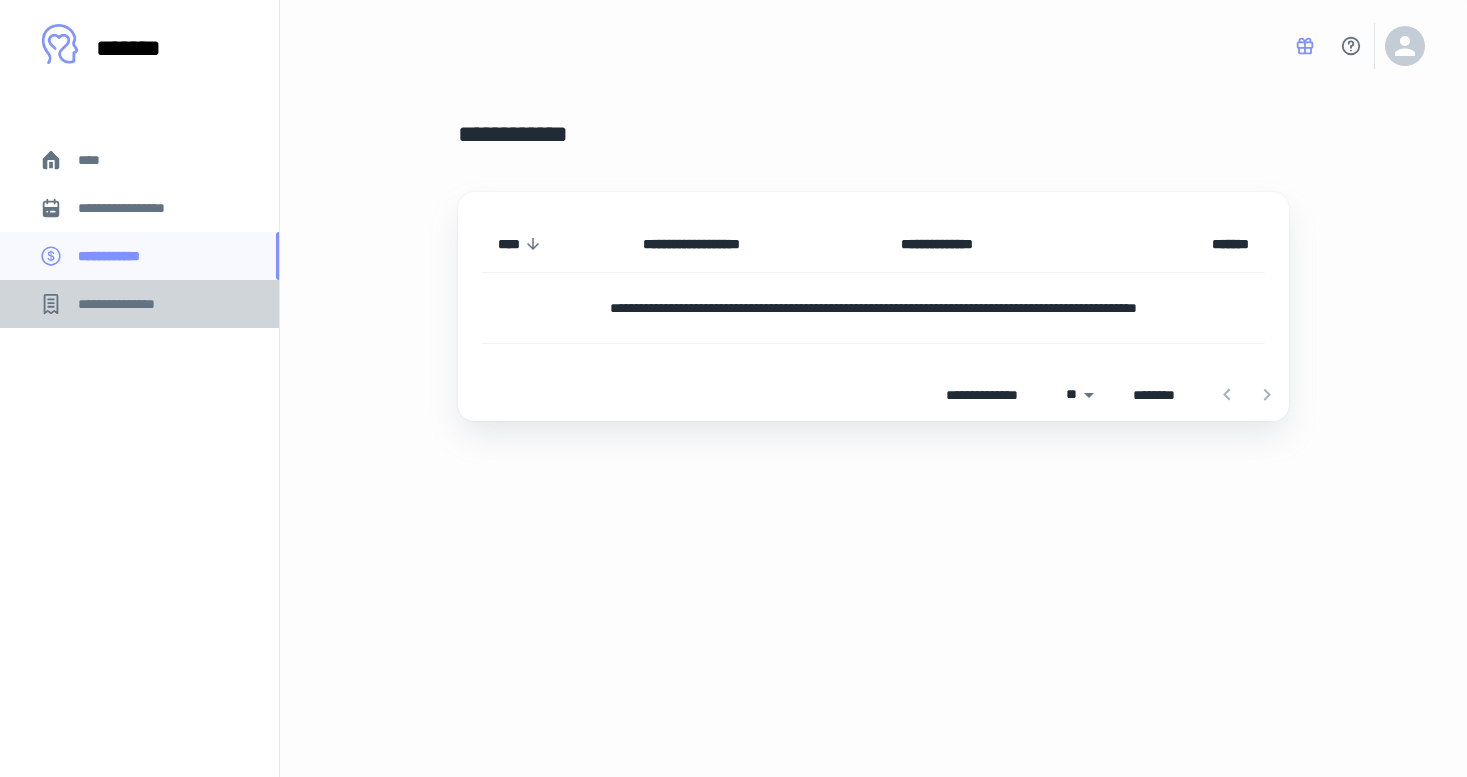 click on "**********" at bounding box center (127, 304) 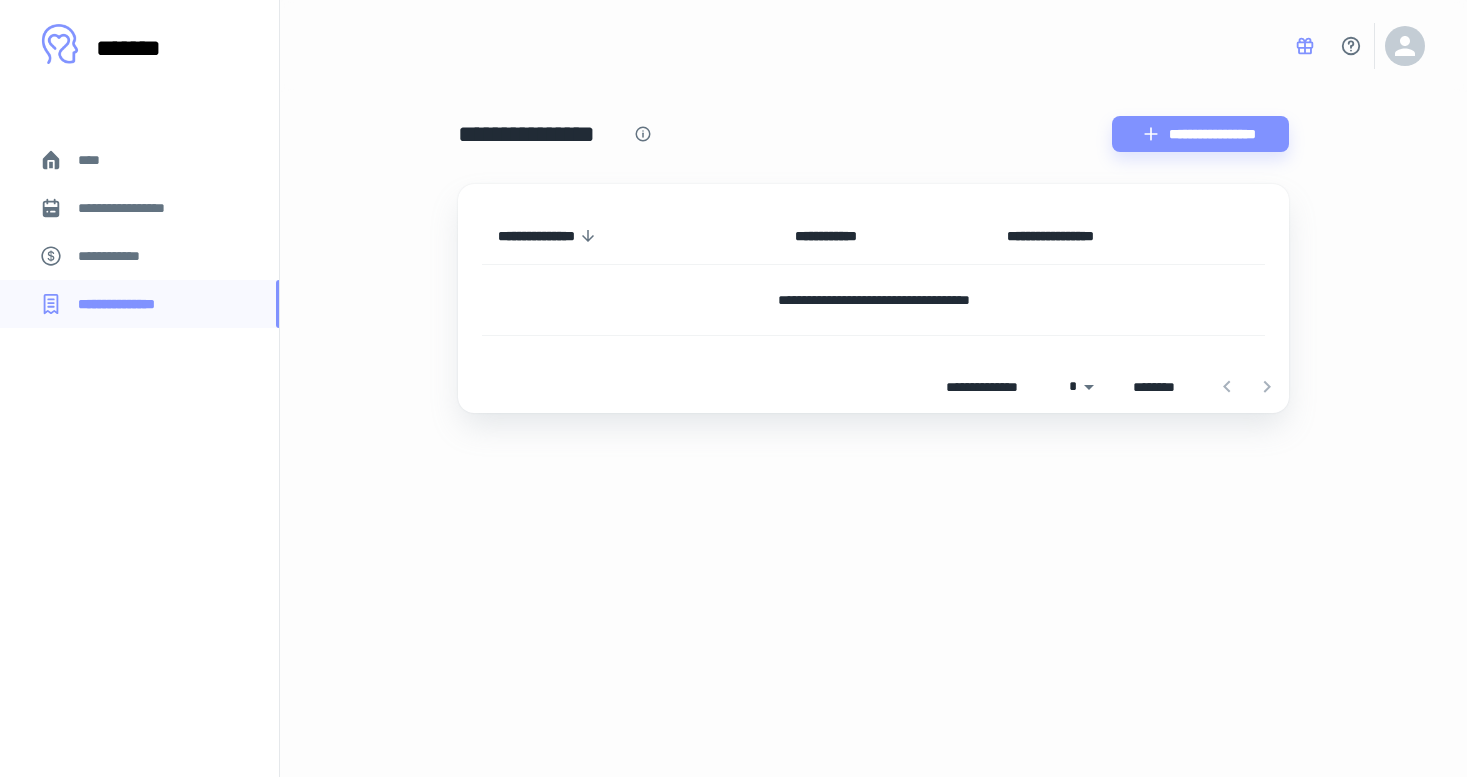 click on "****" at bounding box center [139, 160] 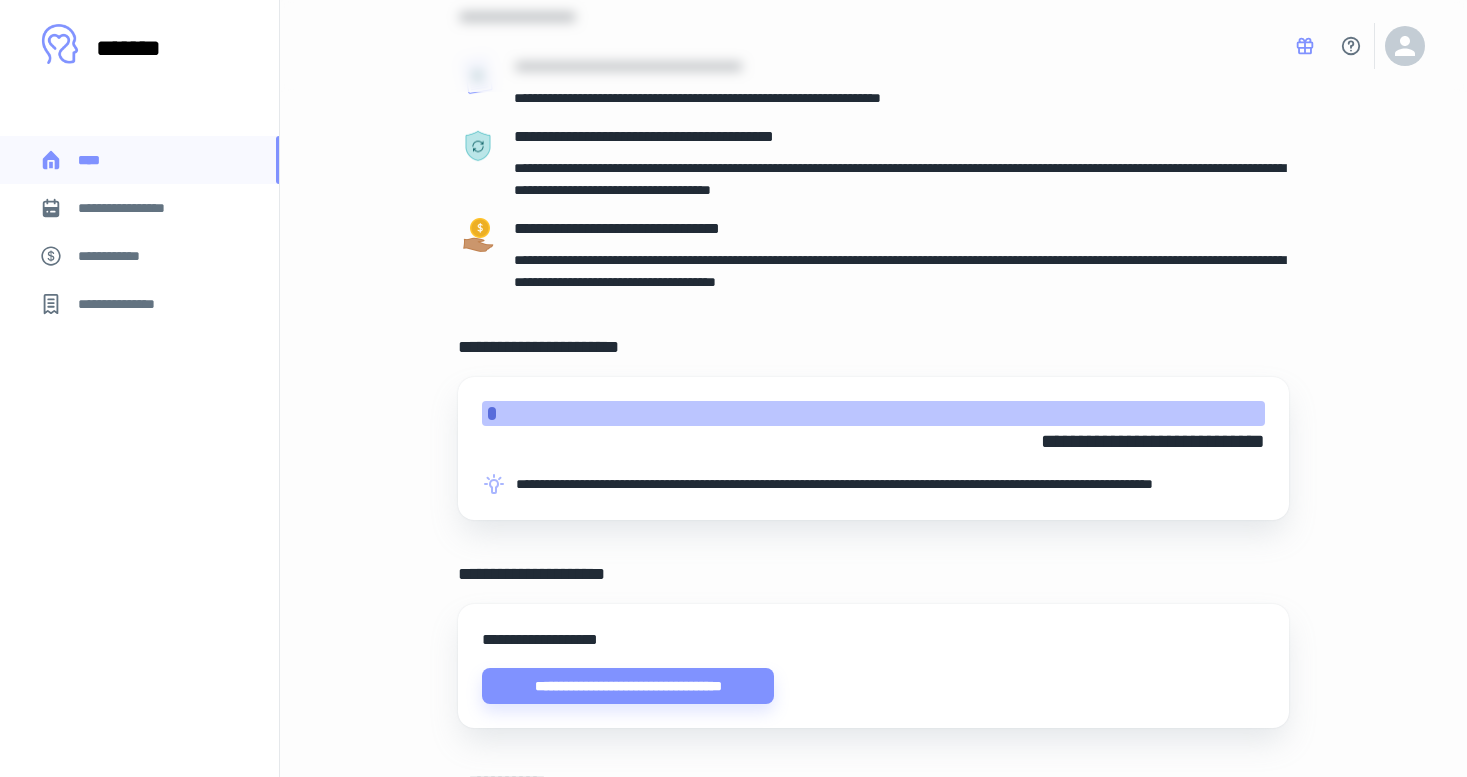 scroll, scrollTop: 192, scrollLeft: 0, axis: vertical 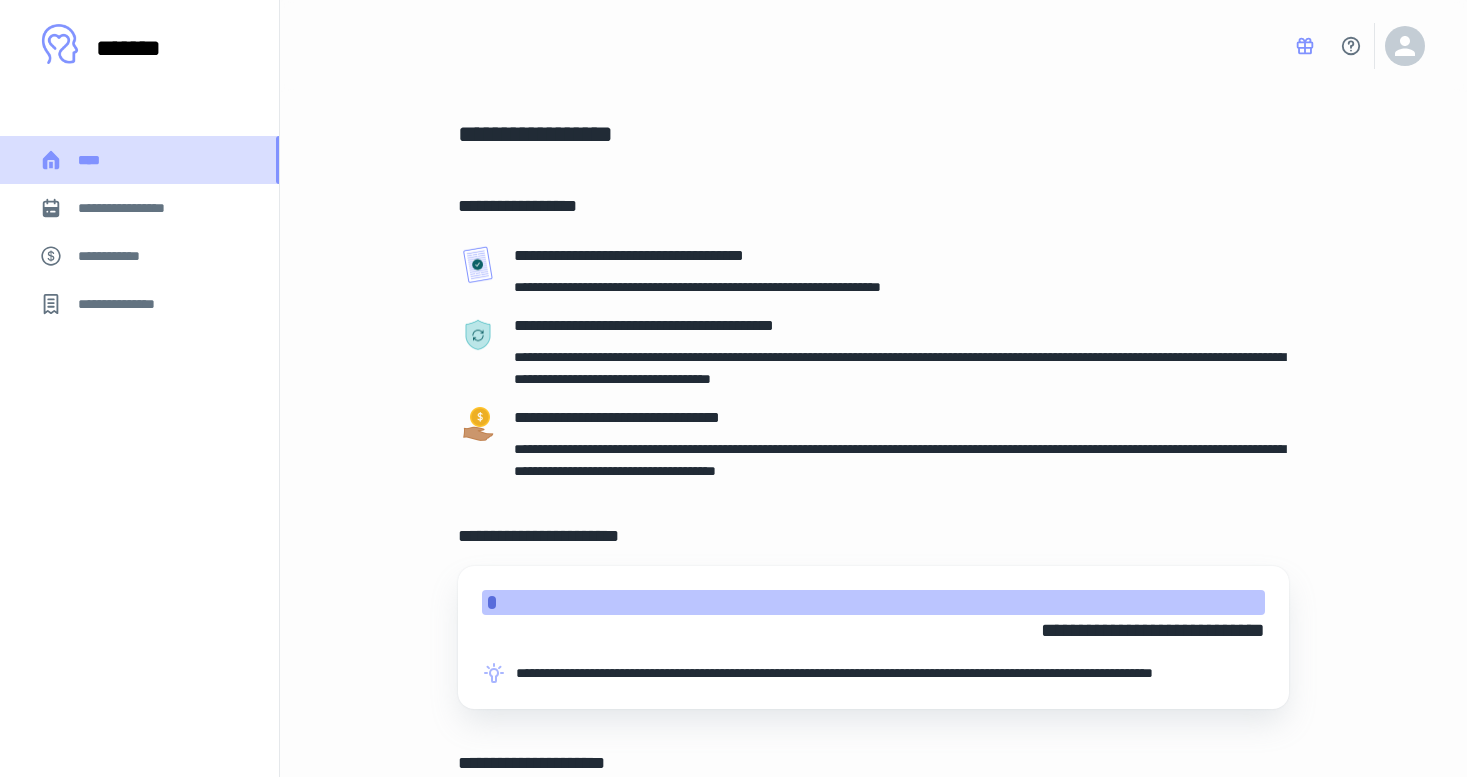 click on "****" at bounding box center [139, 160] 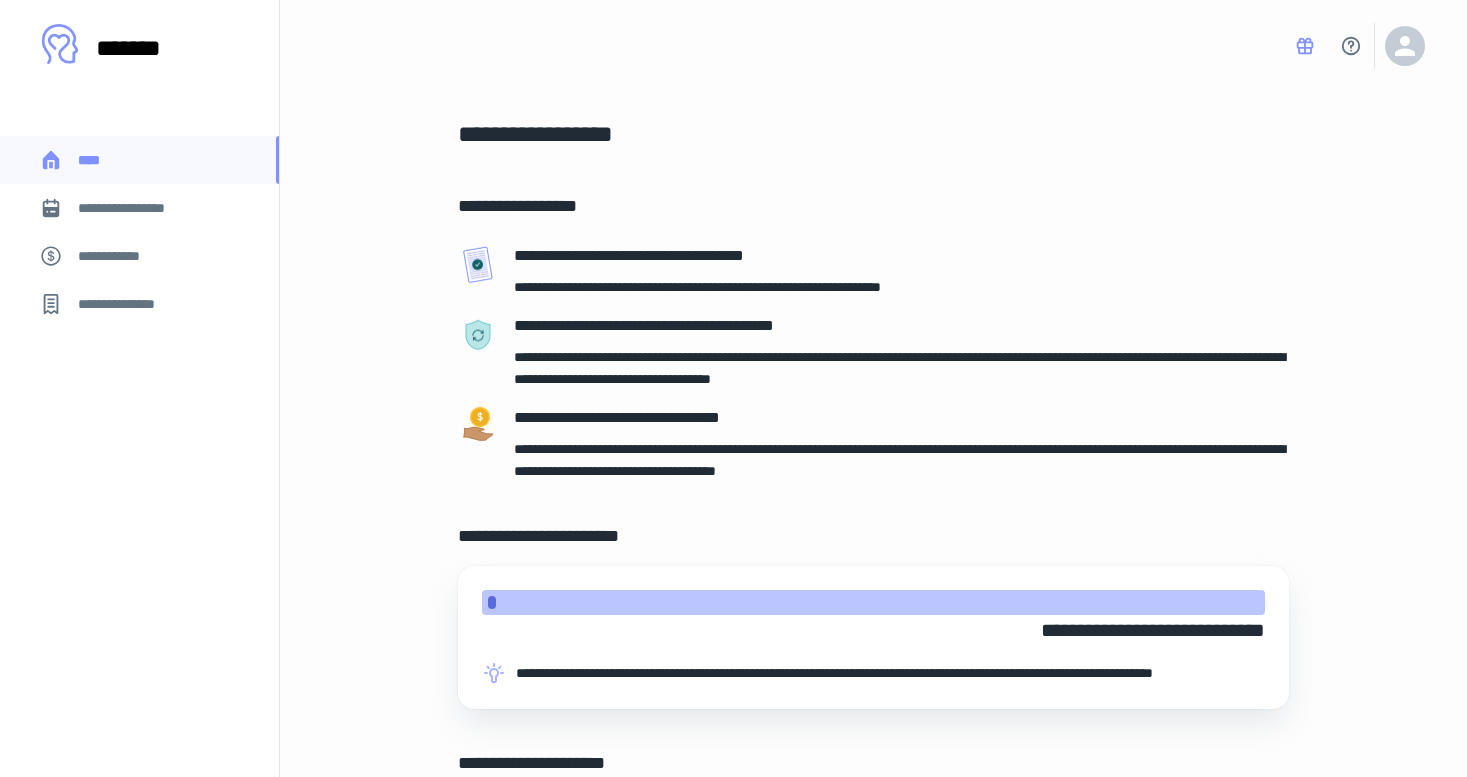 click on "**********" at bounding box center (139, 208) 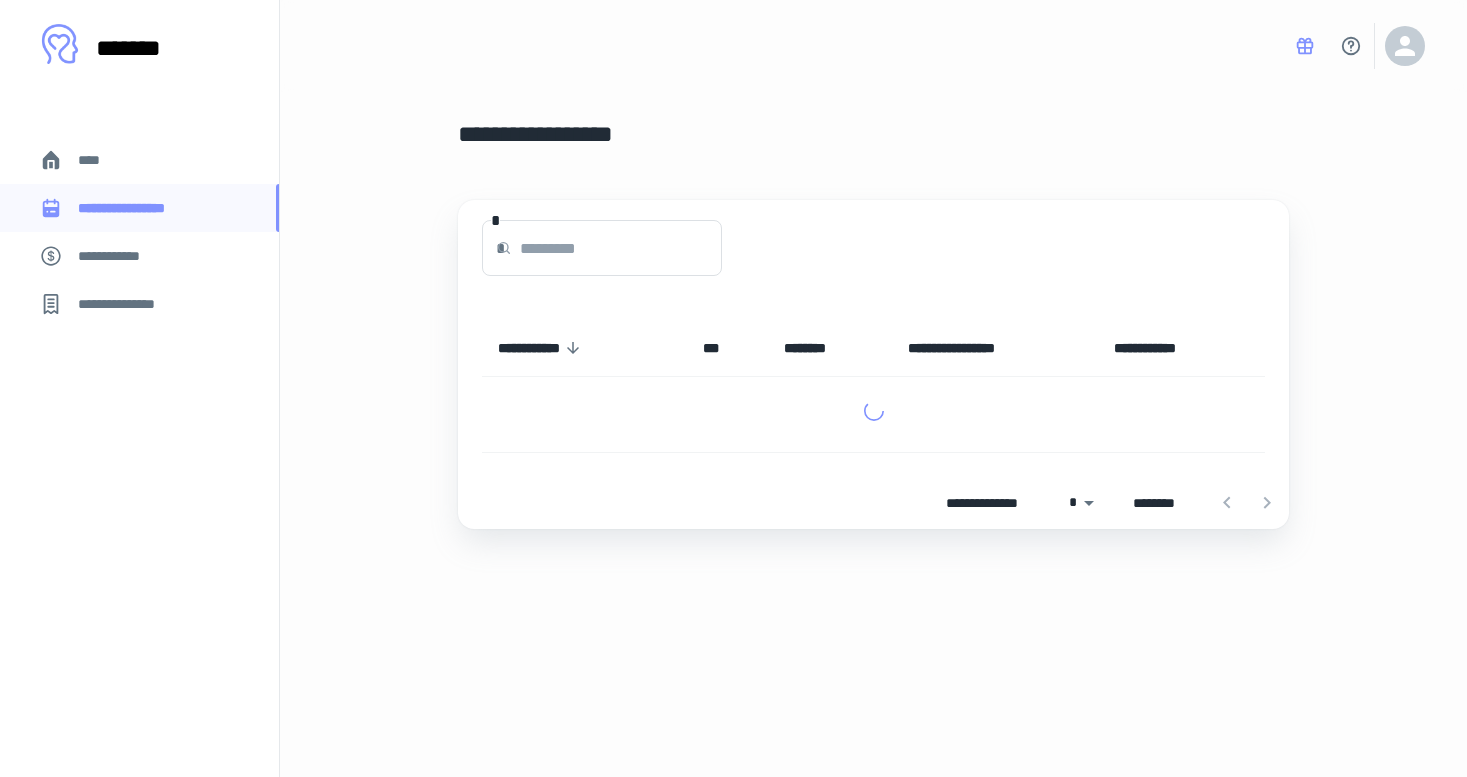 click on "**********" at bounding box center (119, 256) 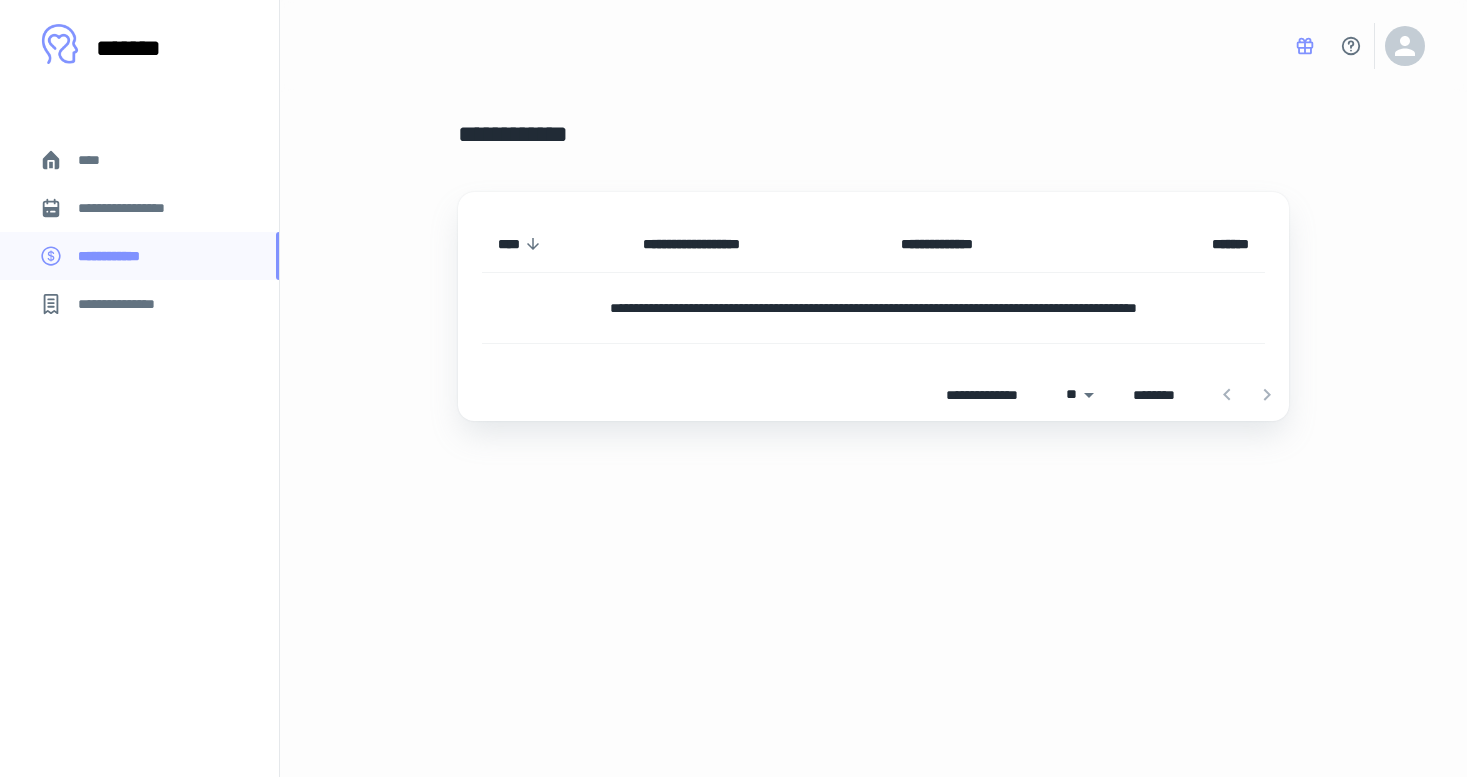 click on "**********" at bounding box center (136, 208) 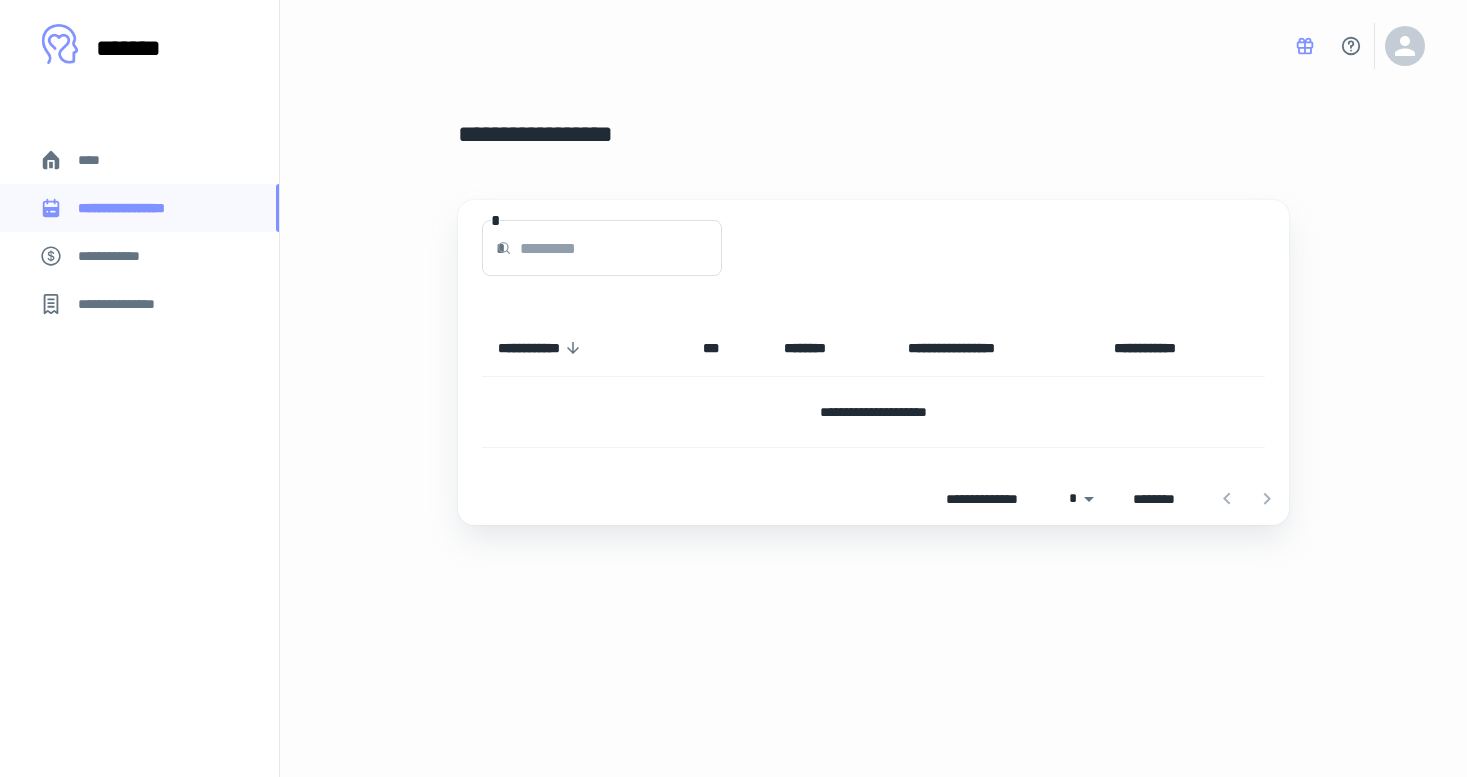 click on "**********" at bounding box center (127, 304) 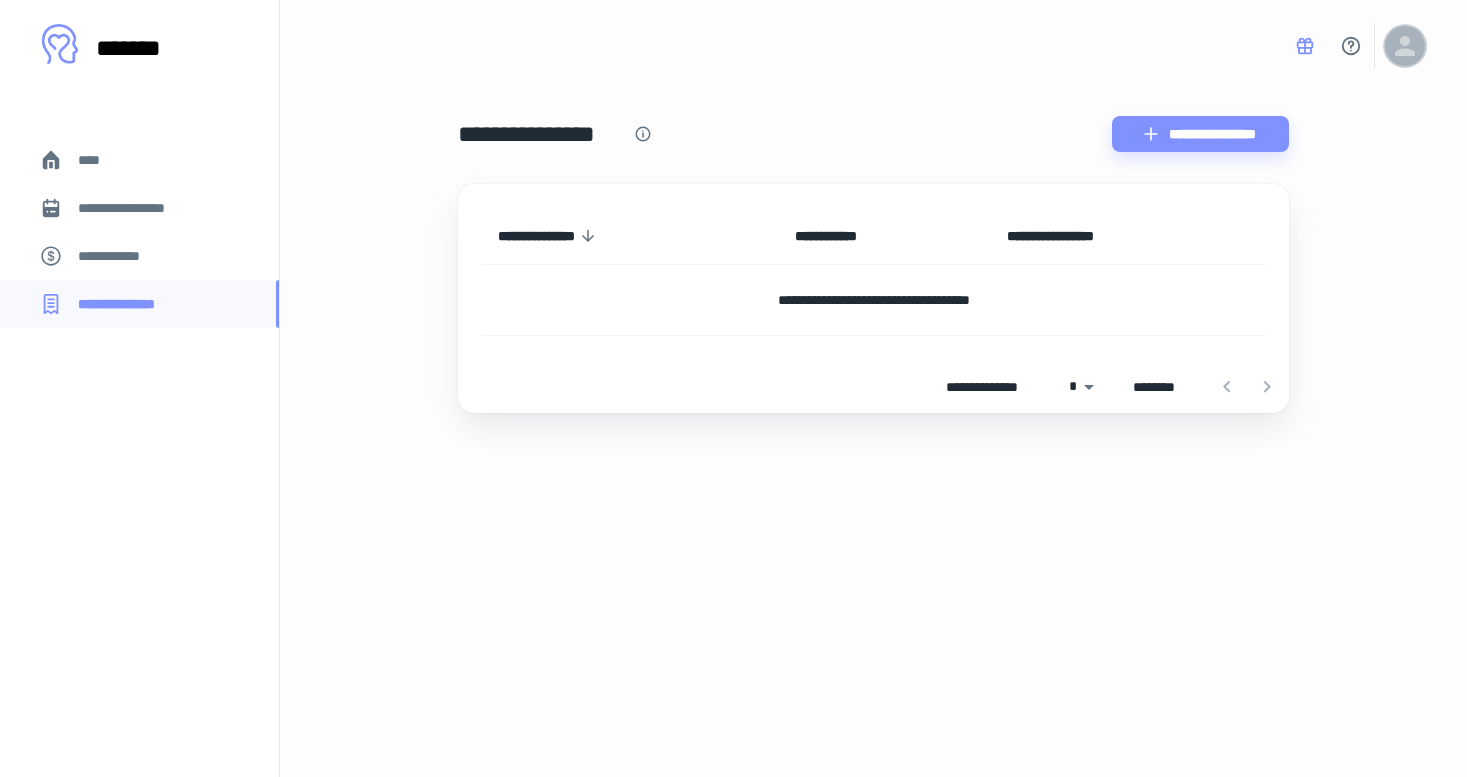 click at bounding box center [1405, 46] 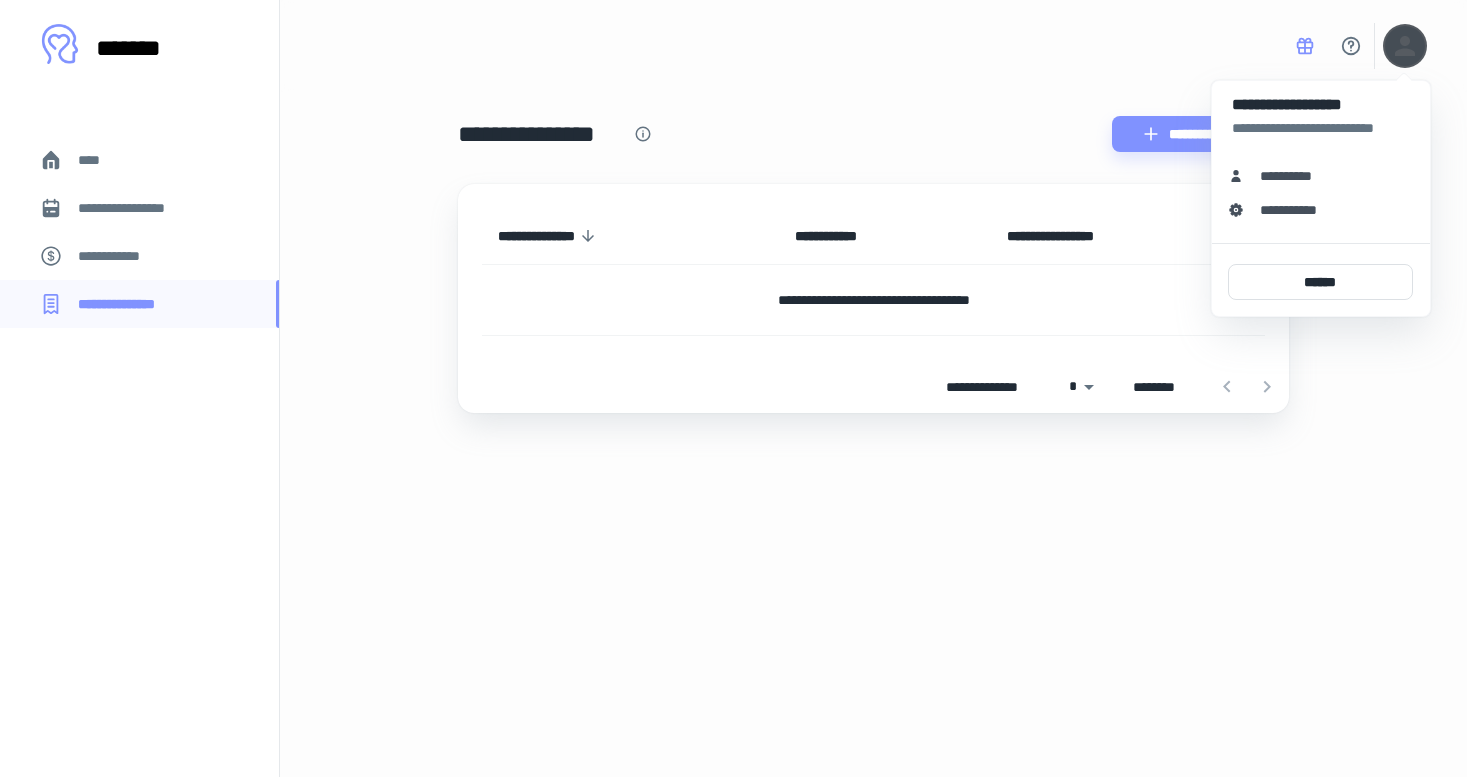 click on "**********" at bounding box center [1293, 176] 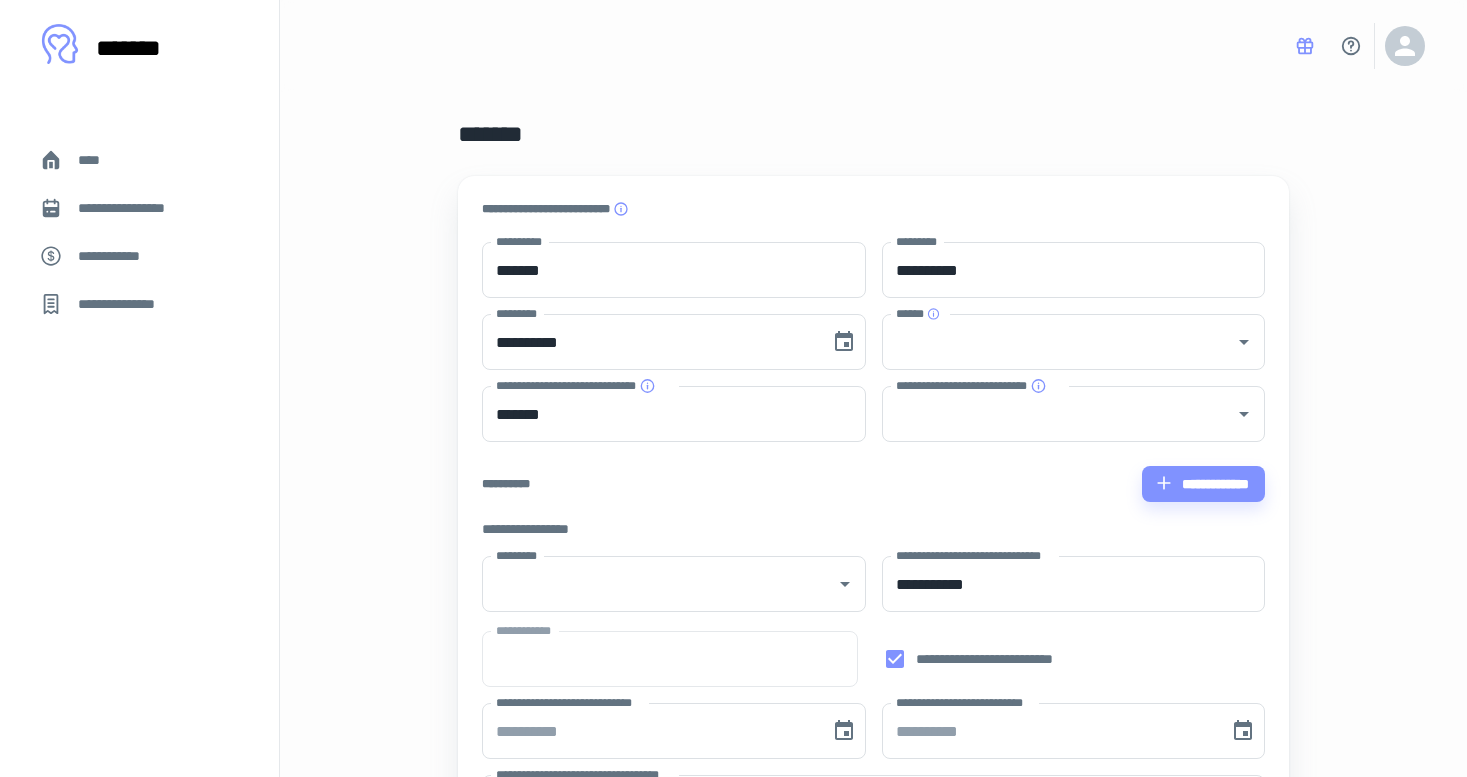 type on "*" 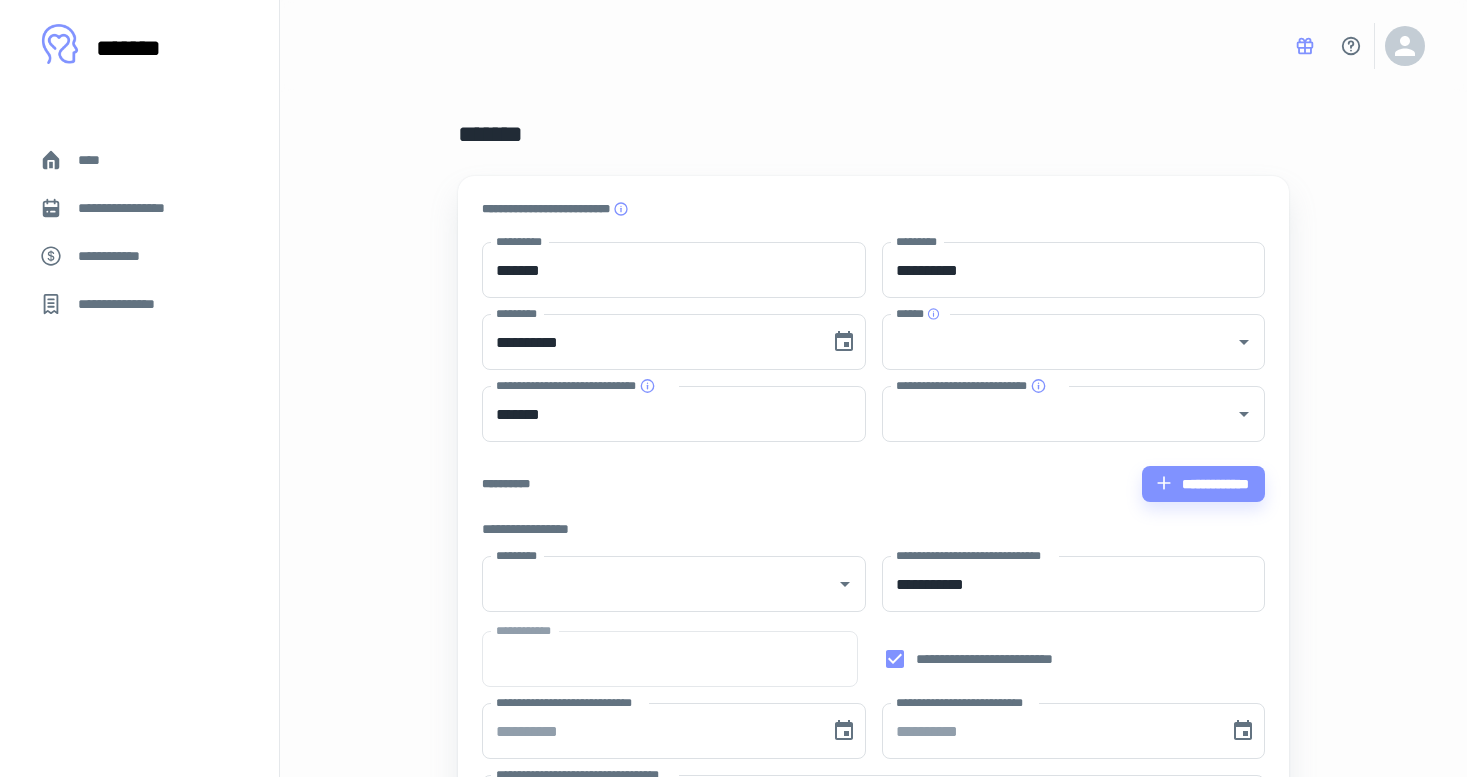 type on "******" 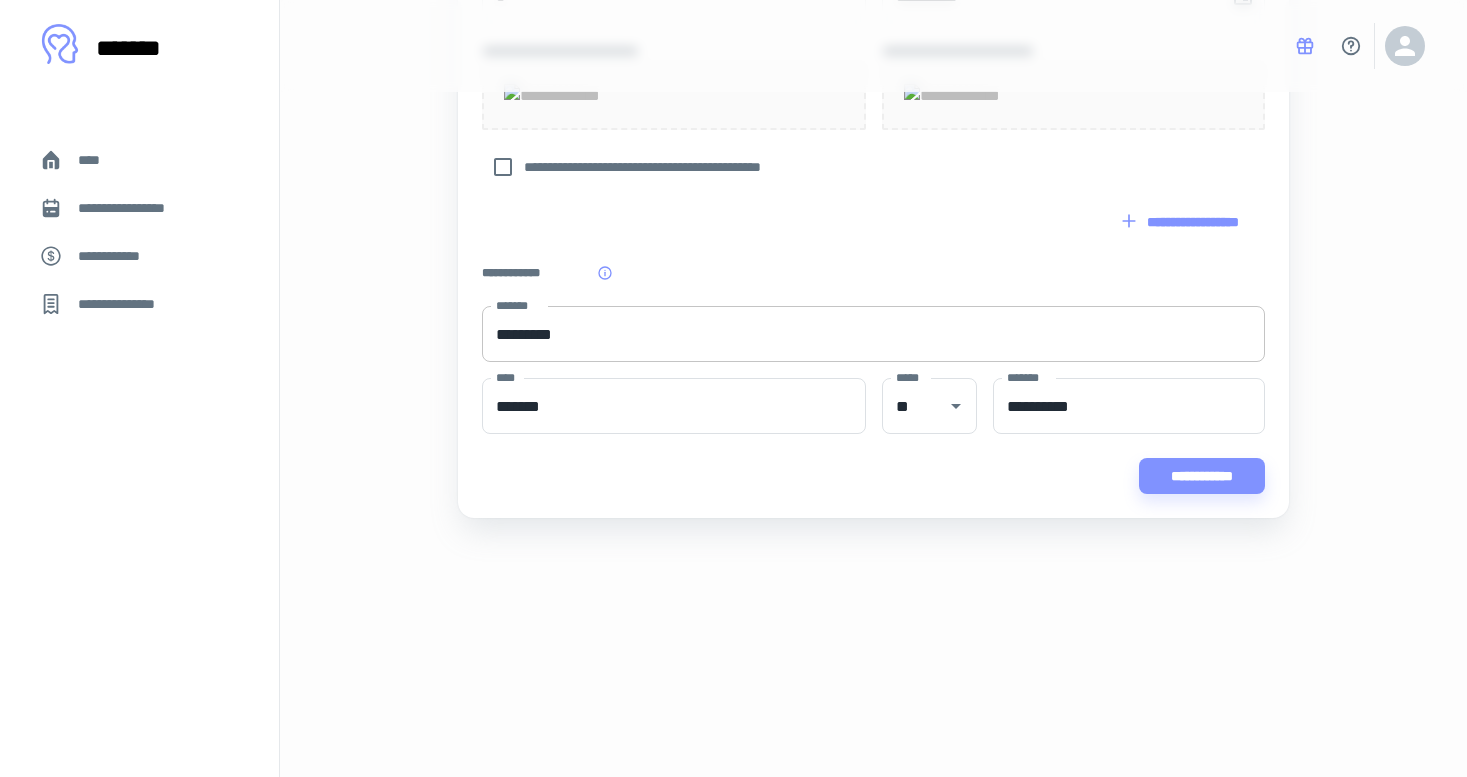 scroll, scrollTop: 951, scrollLeft: 0, axis: vertical 